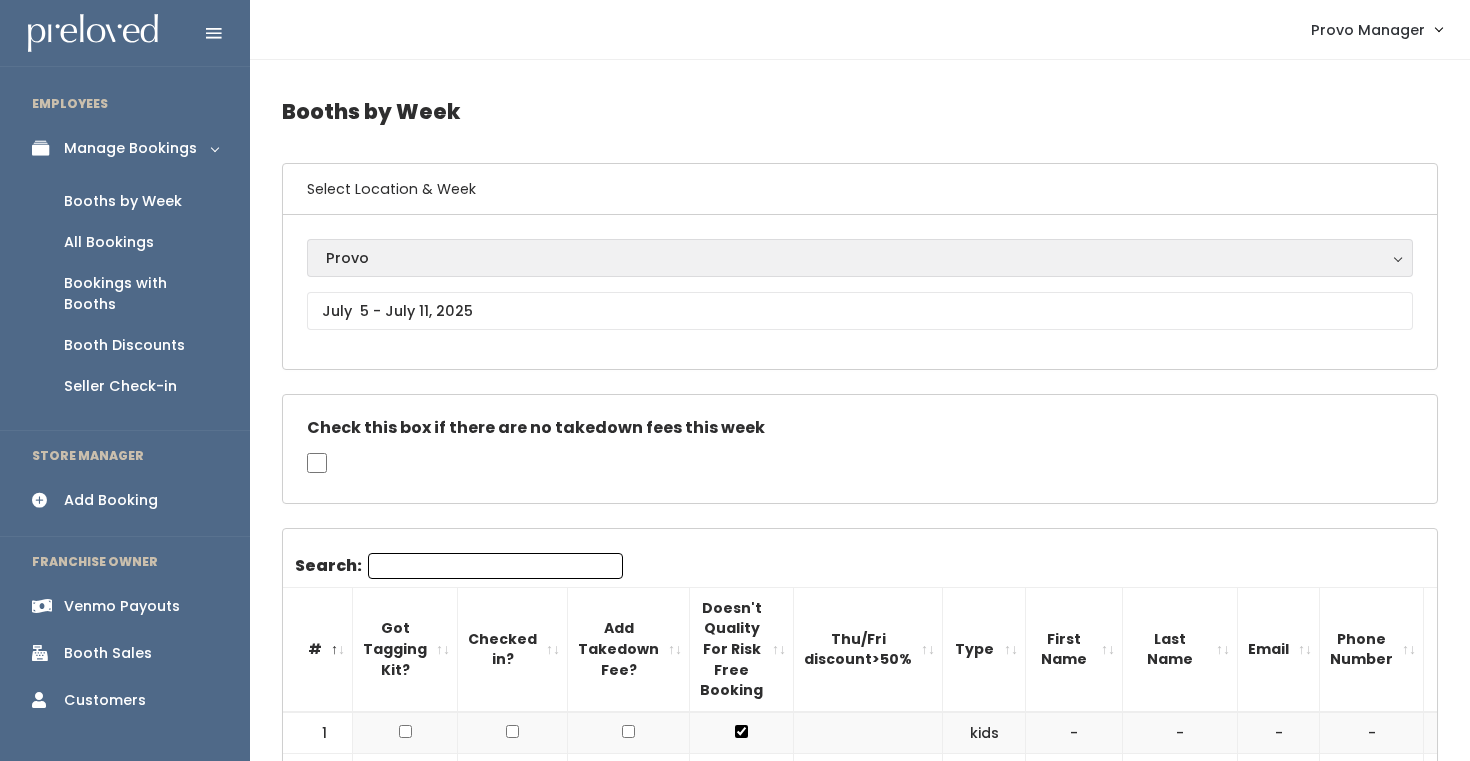scroll, scrollTop: 0, scrollLeft: 0, axis: both 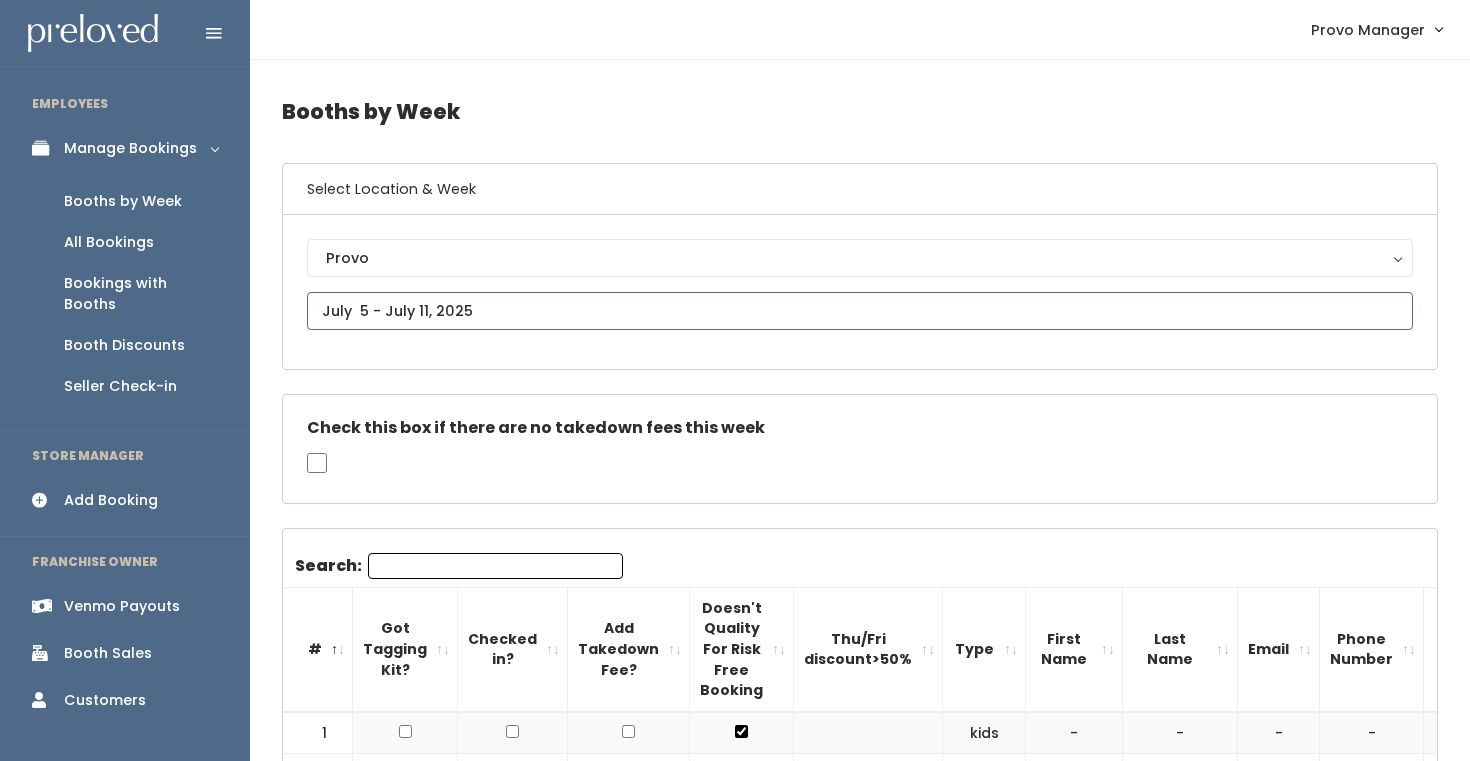 click at bounding box center [860, 311] 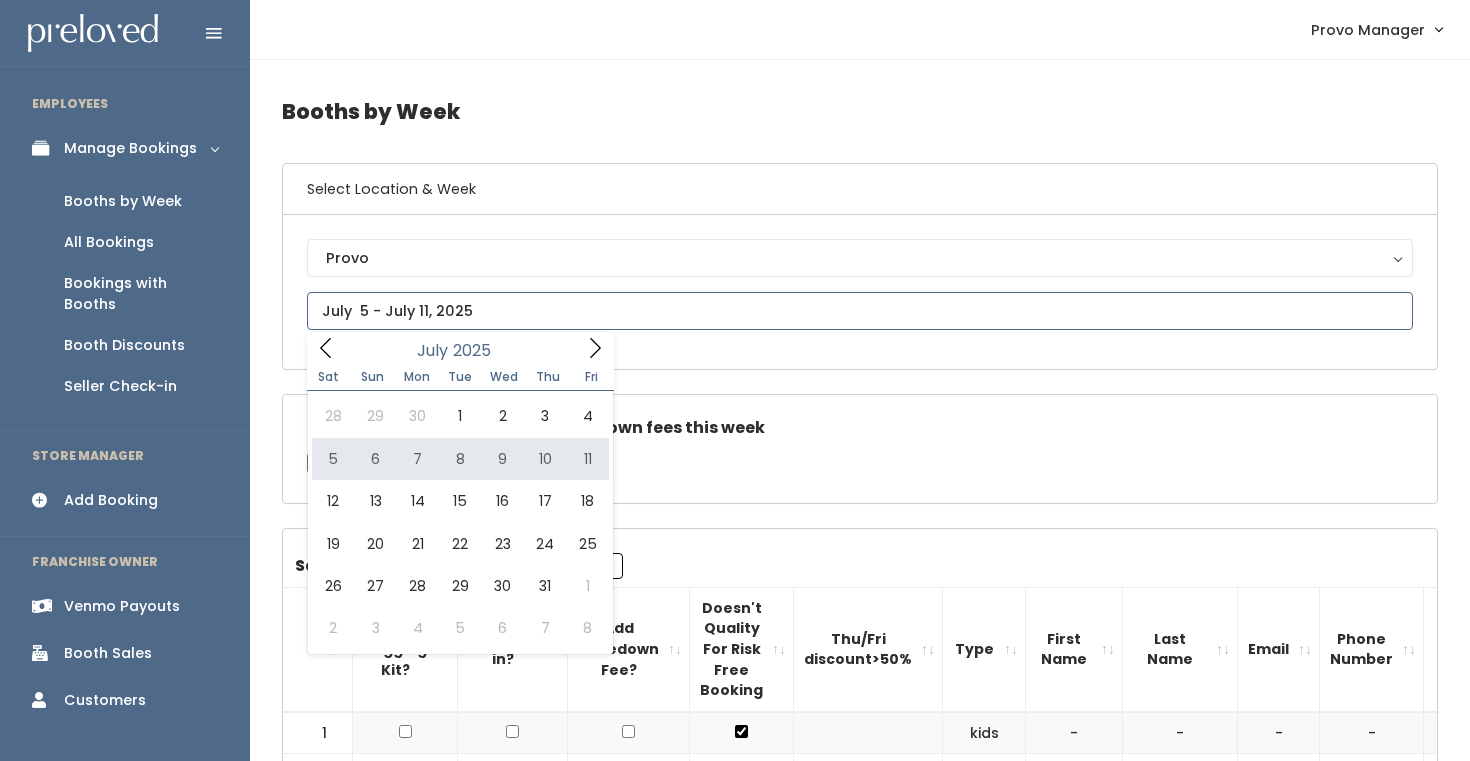 type on "July 5 to July 11" 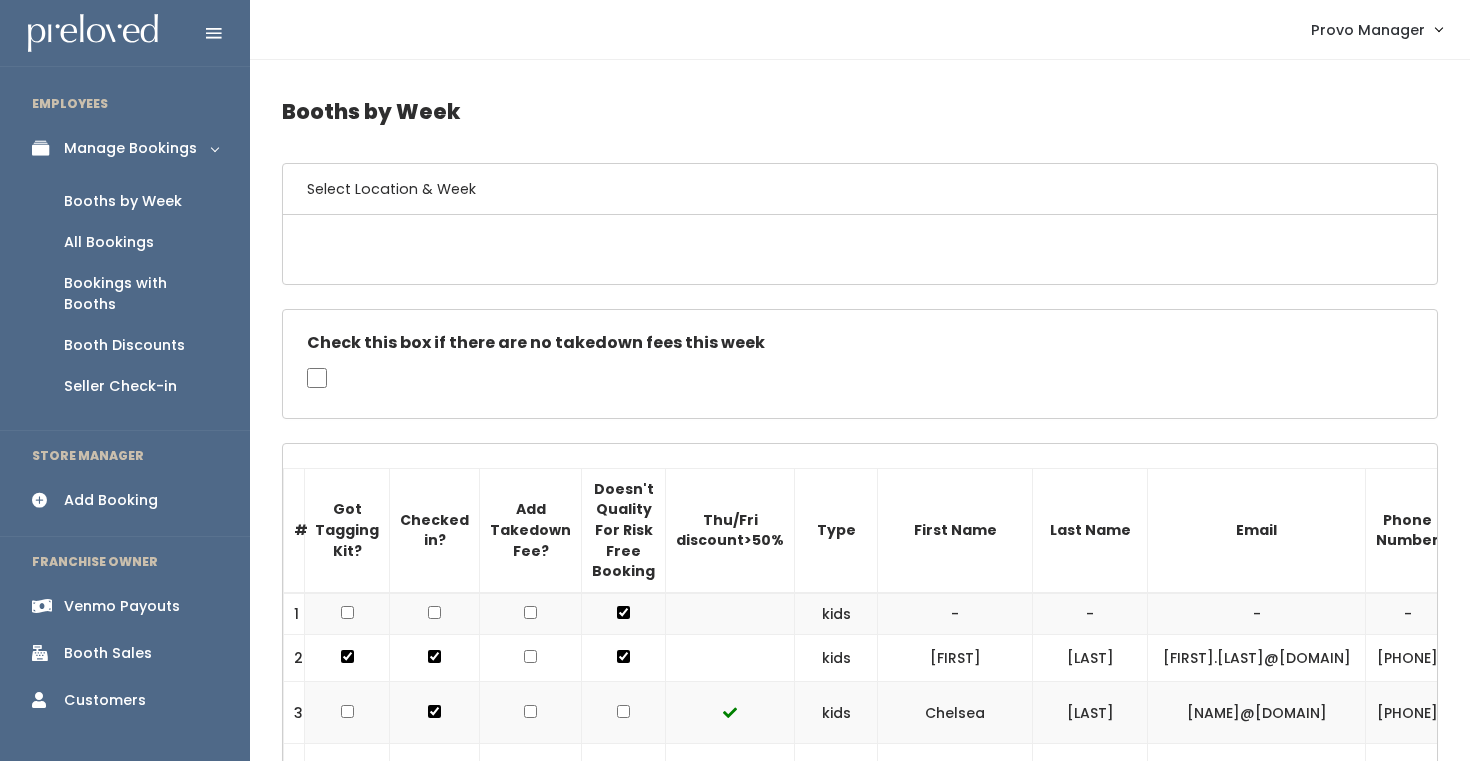 scroll, scrollTop: 0, scrollLeft: 0, axis: both 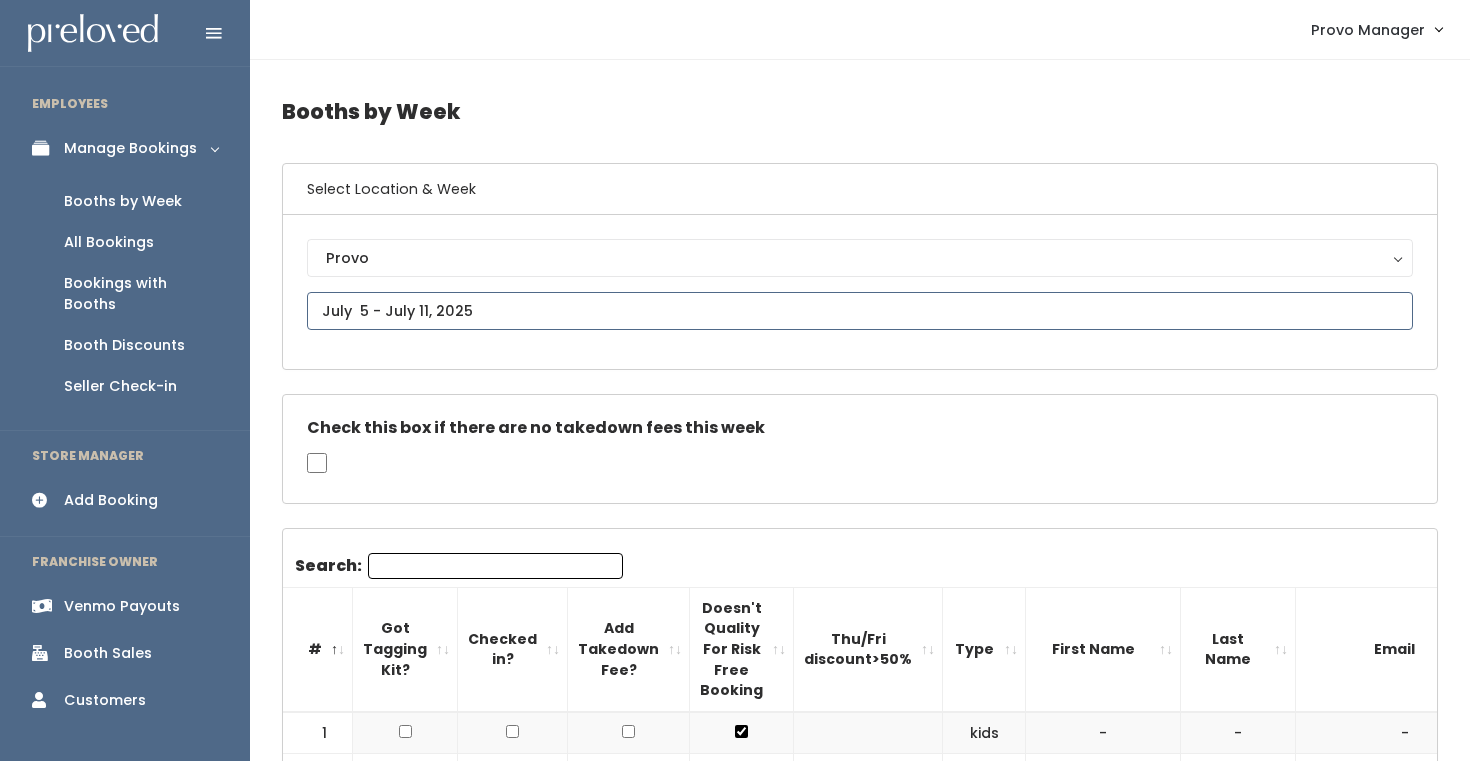 click at bounding box center (860, 311) 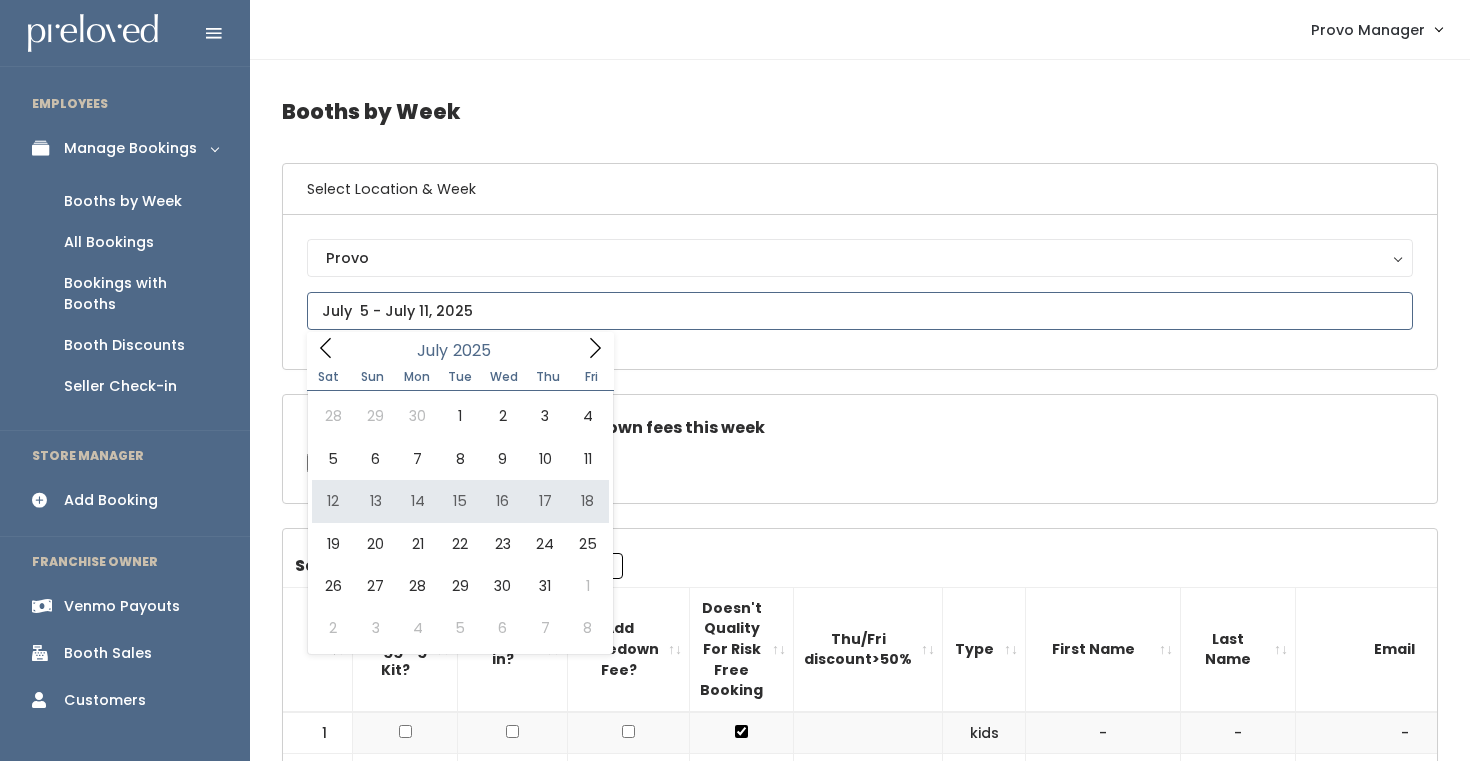 type on "July 12 to July 18" 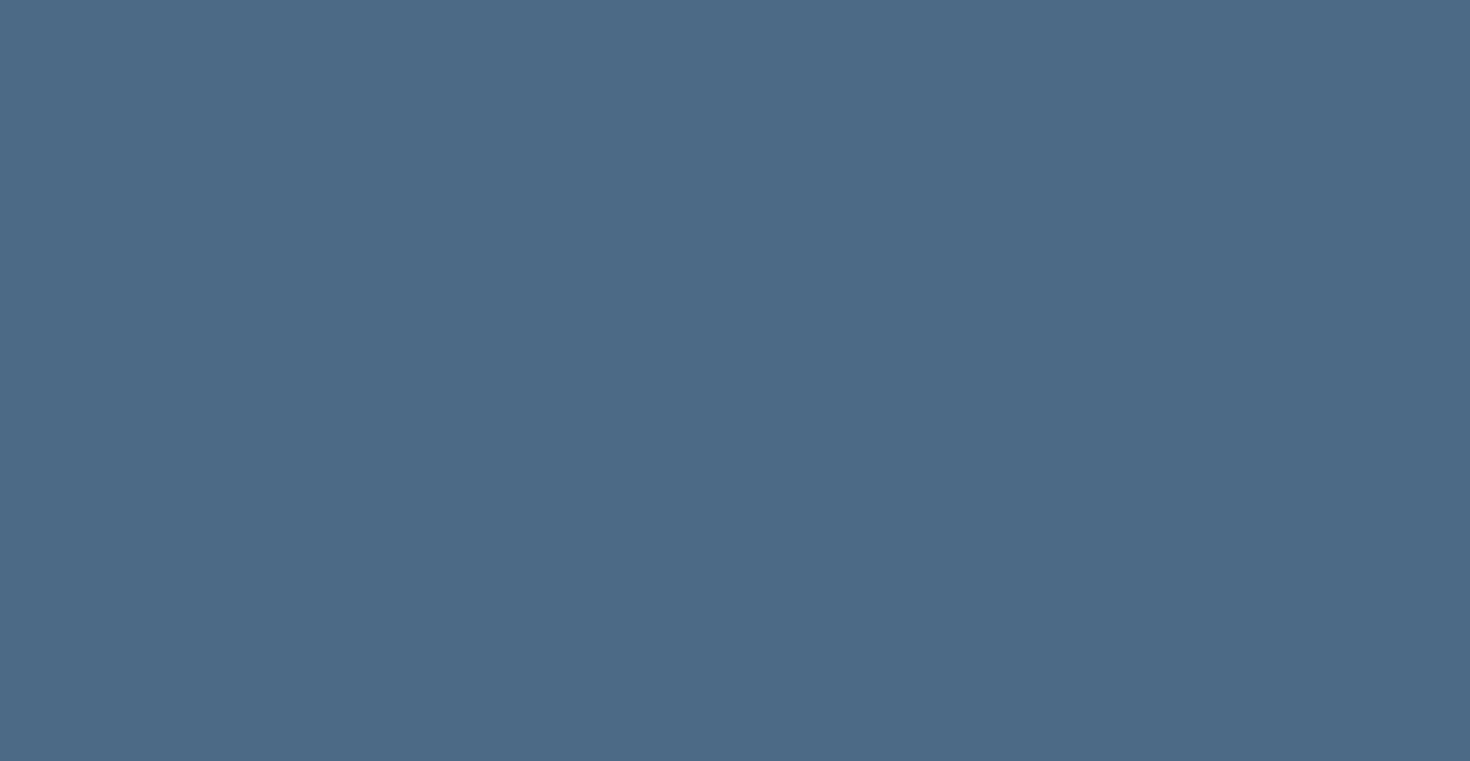 scroll, scrollTop: 0, scrollLeft: 0, axis: both 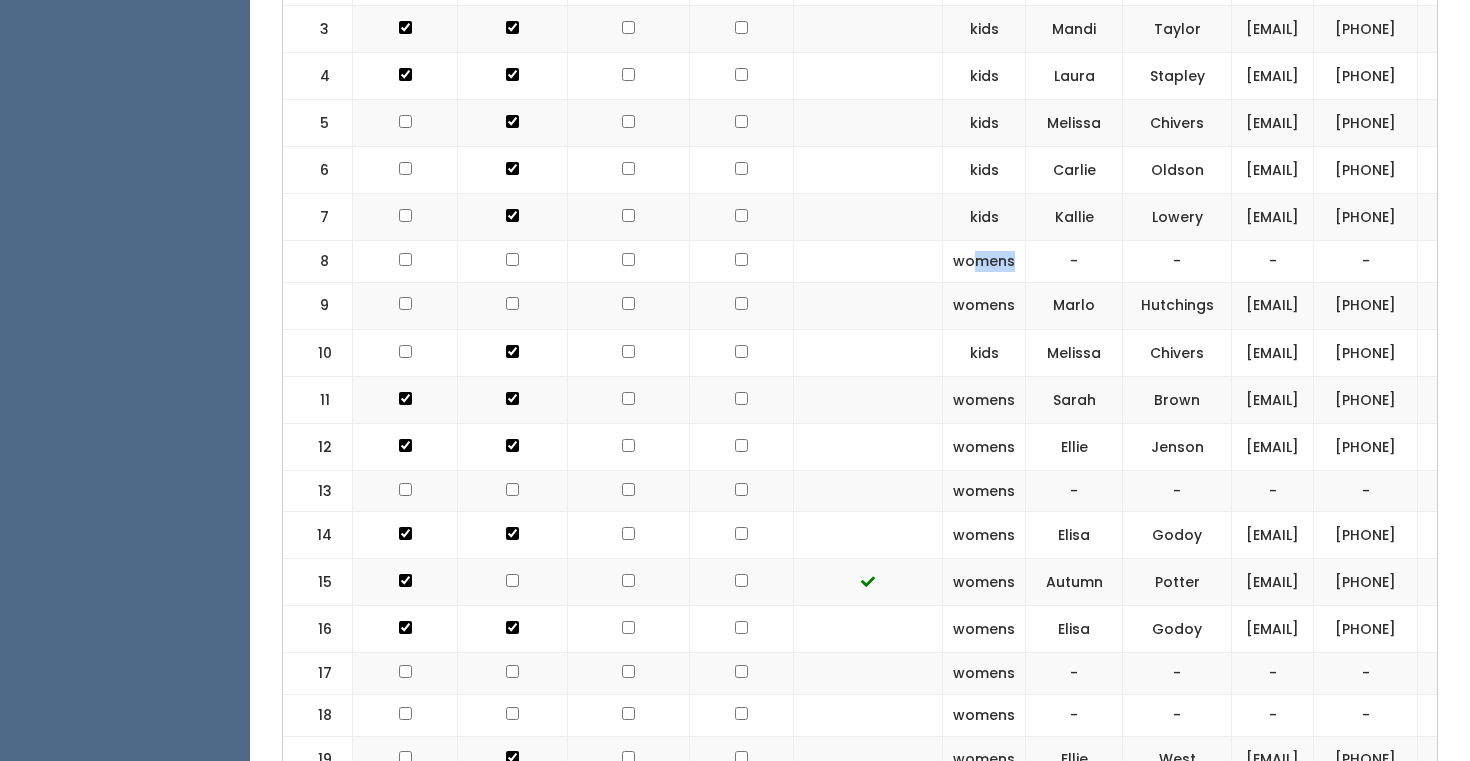 drag, startPoint x: 987, startPoint y: 370, endPoint x: 939, endPoint y: 370, distance: 48 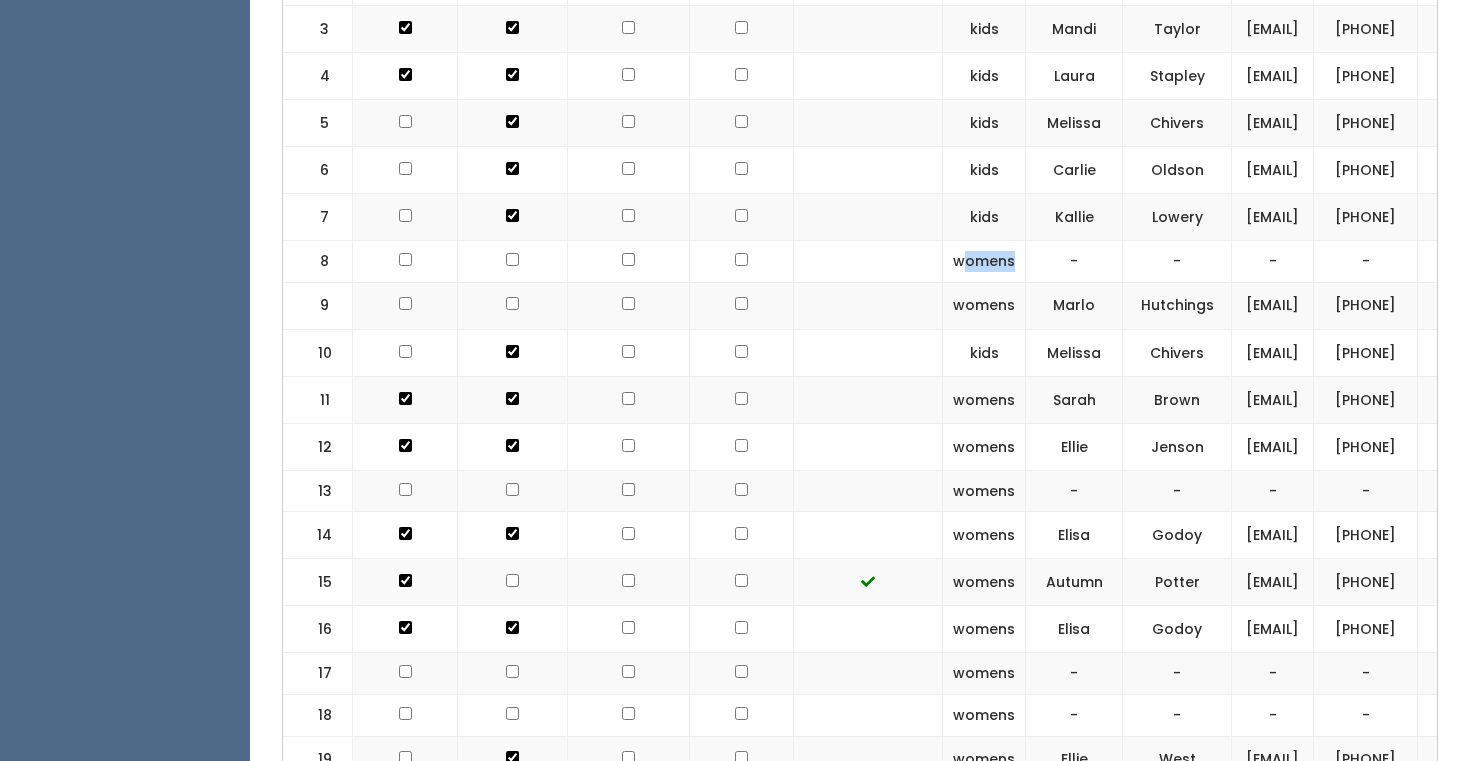 click on "womens" at bounding box center (984, 262) 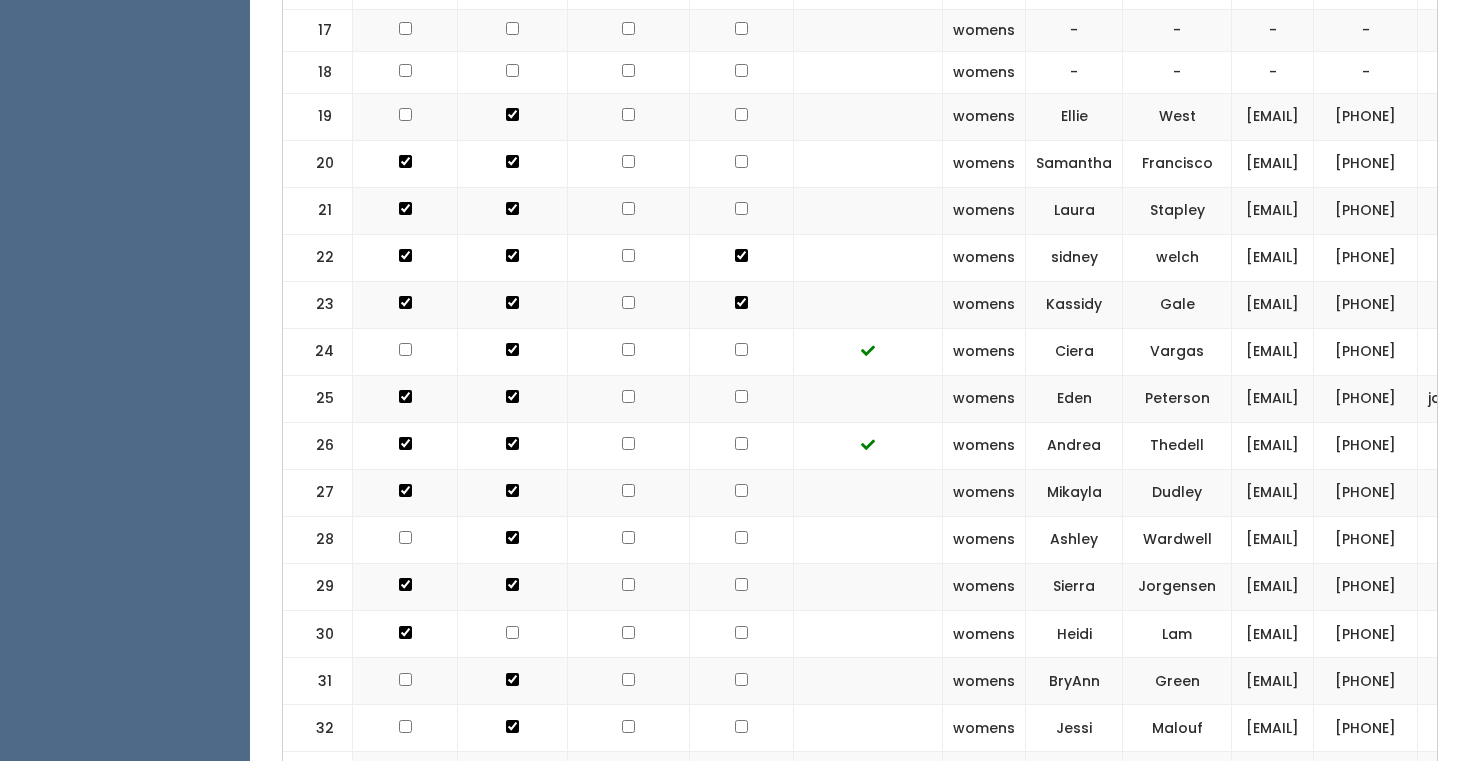 scroll, scrollTop: 1689, scrollLeft: 0, axis: vertical 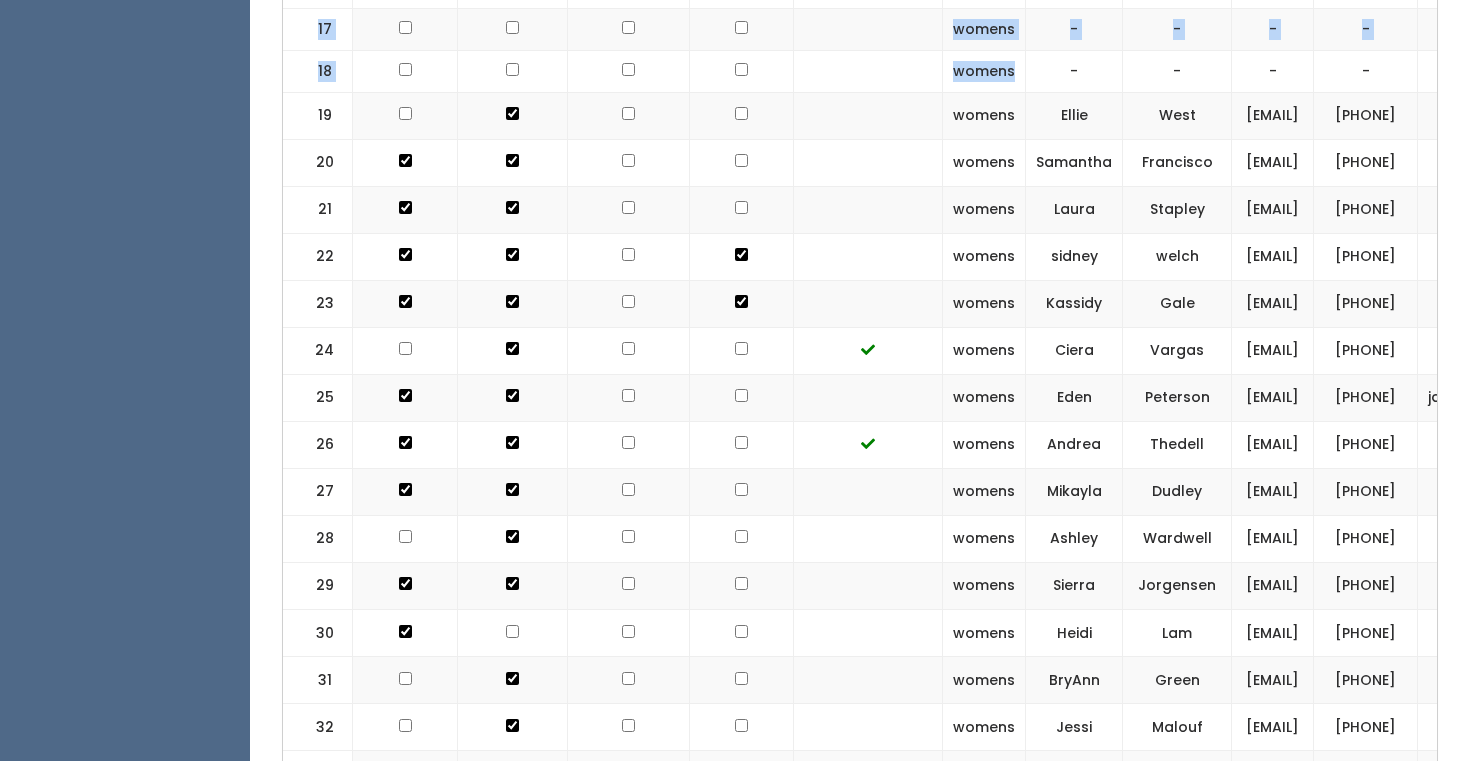 drag, startPoint x: 988, startPoint y: 277, endPoint x: 925, endPoint y: 202, distance: 97.94897 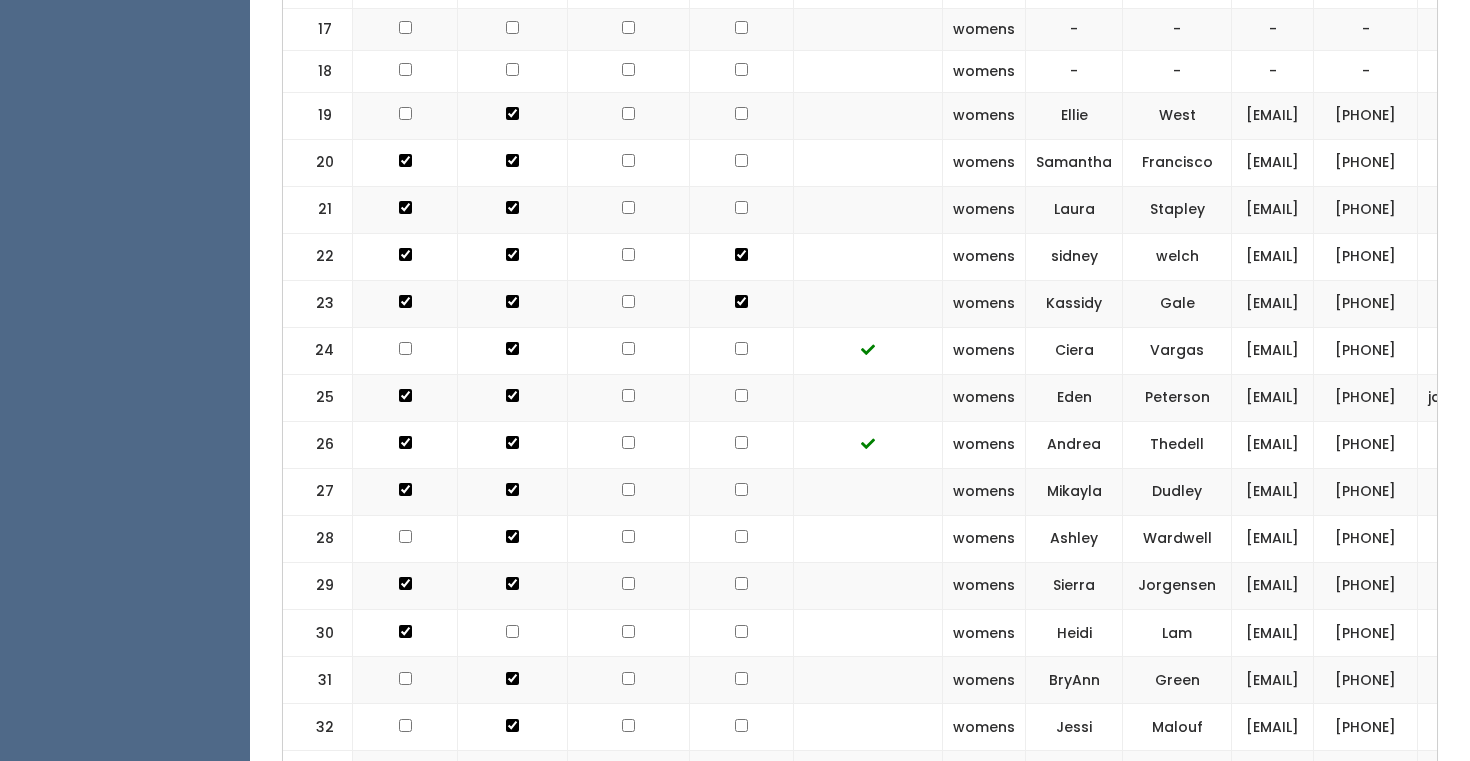 drag, startPoint x: 904, startPoint y: 243, endPoint x: 1071, endPoint y: 287, distance: 172.69916 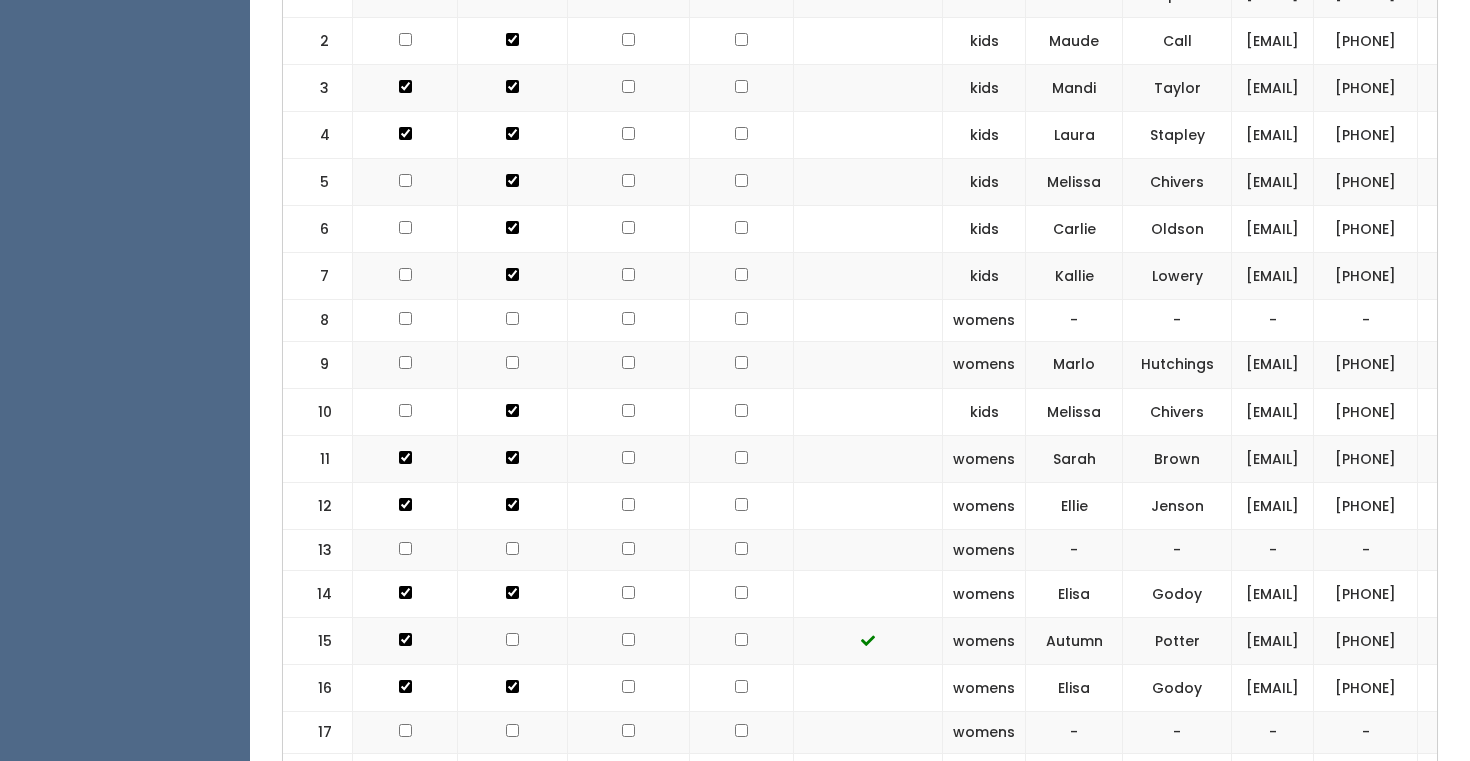 scroll, scrollTop: 0, scrollLeft: 0, axis: both 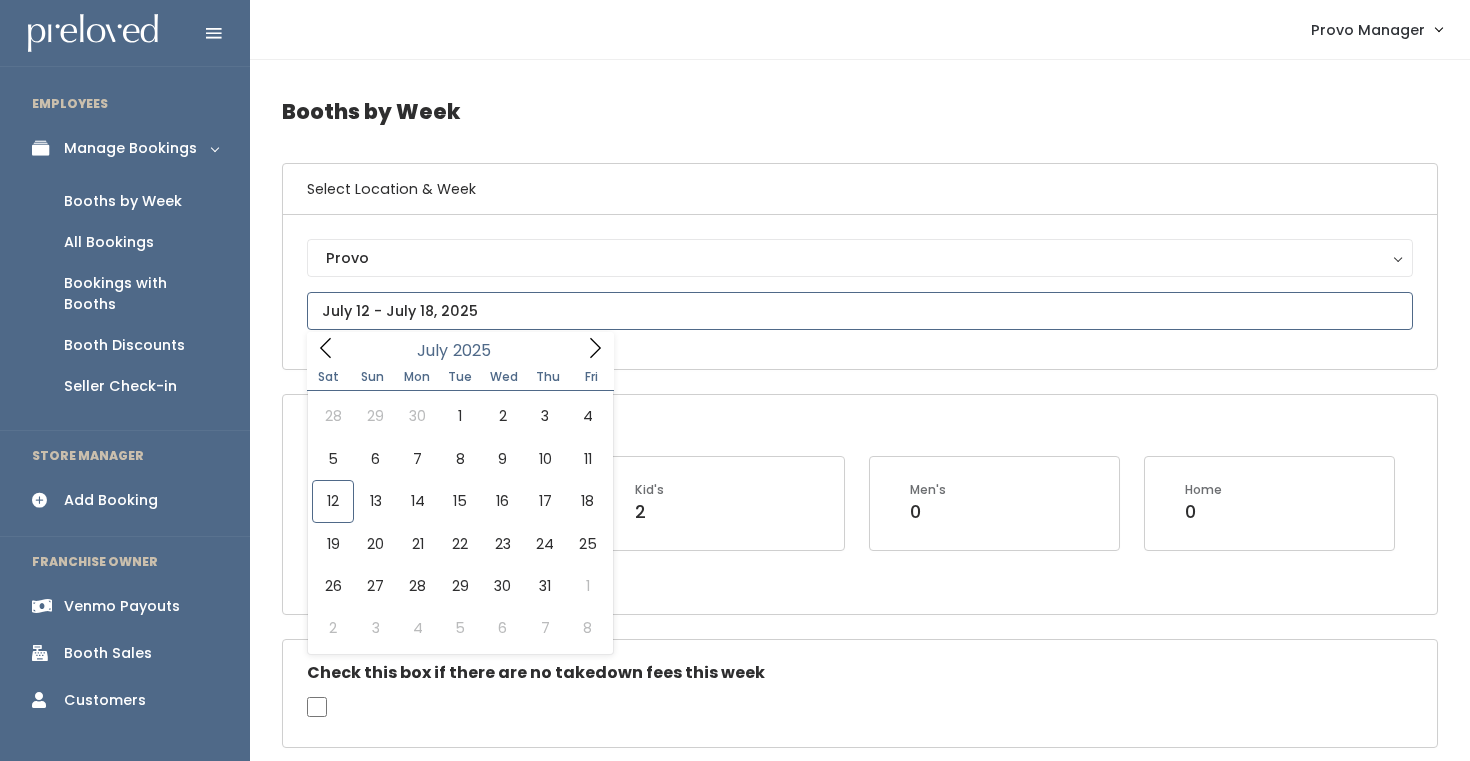 click at bounding box center [860, 311] 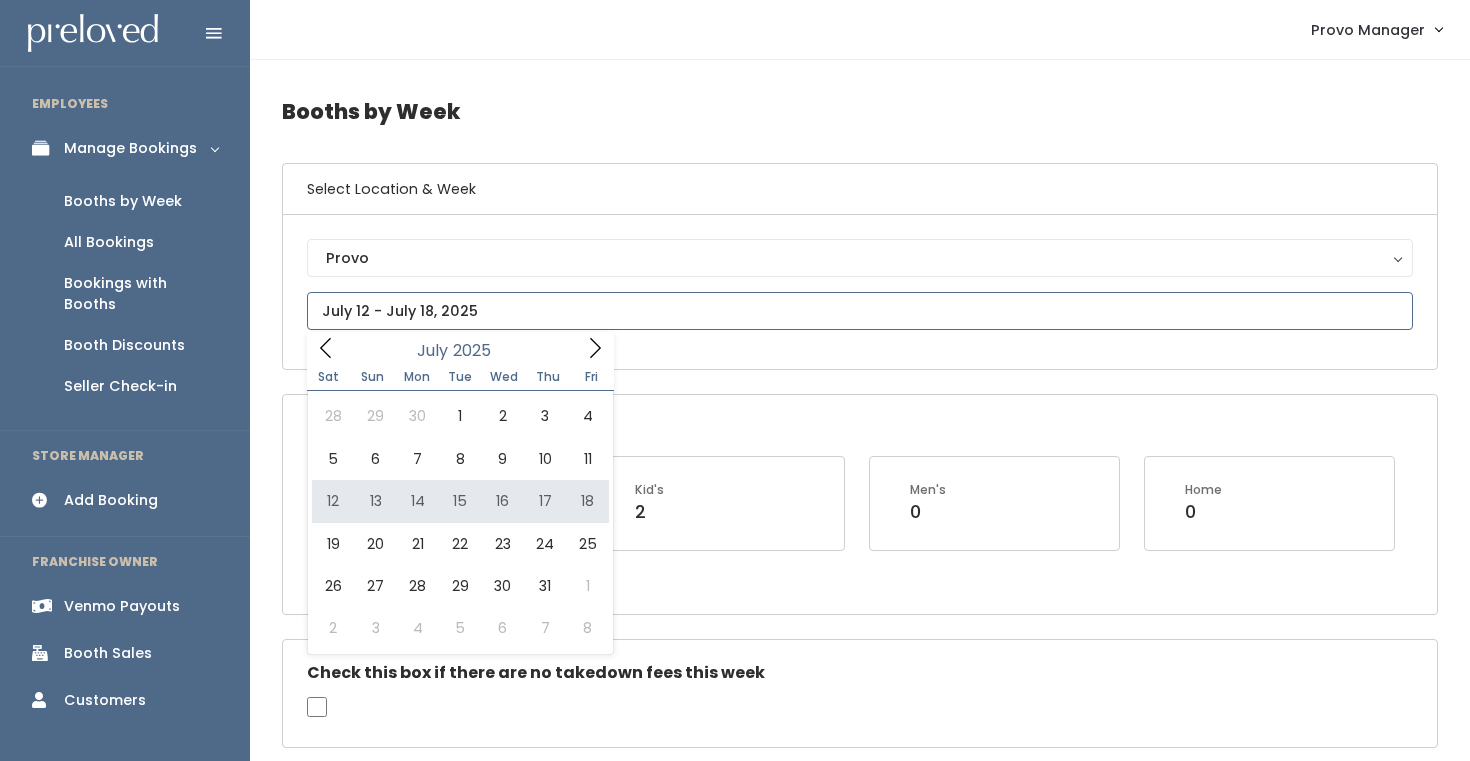 type on "July 12 to July 18" 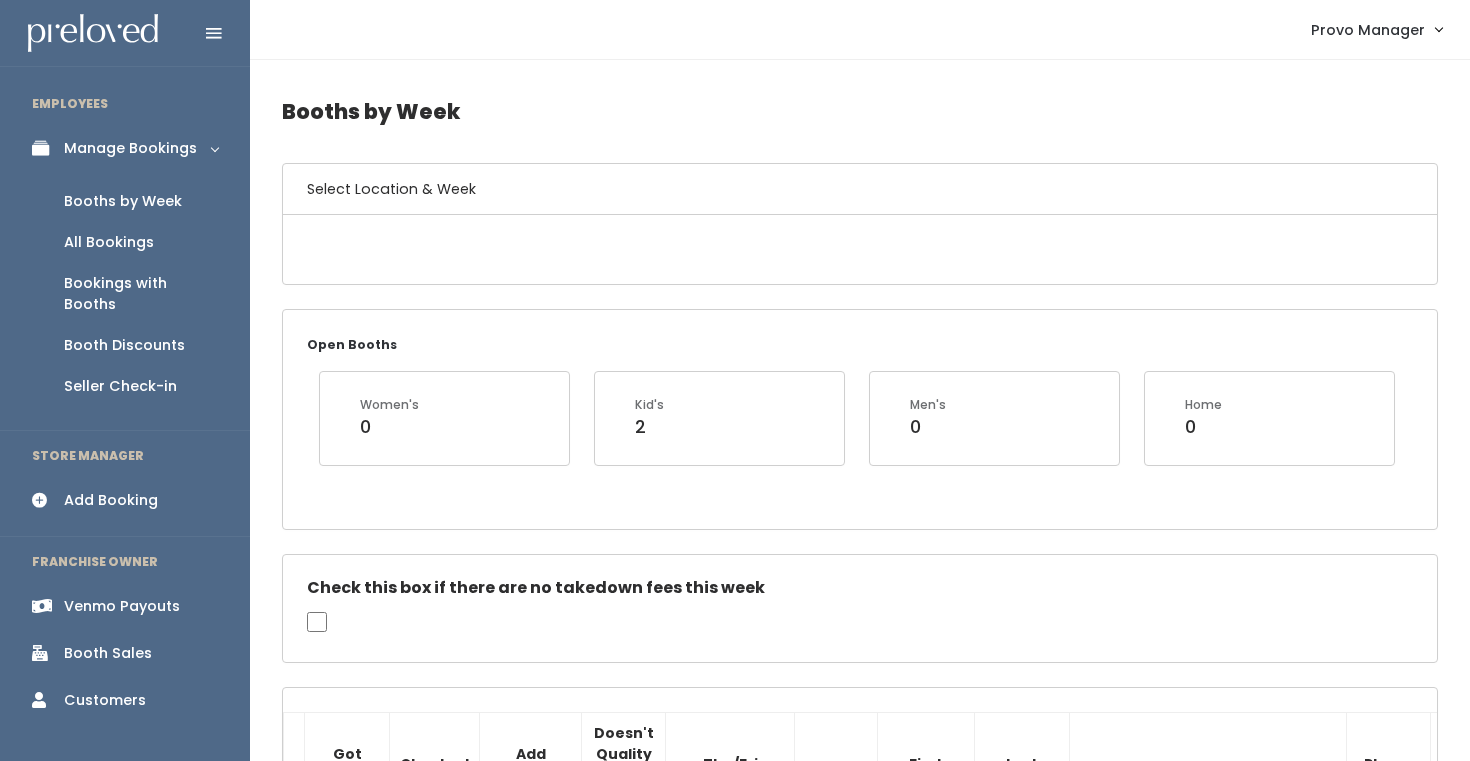 scroll, scrollTop: 0, scrollLeft: 0, axis: both 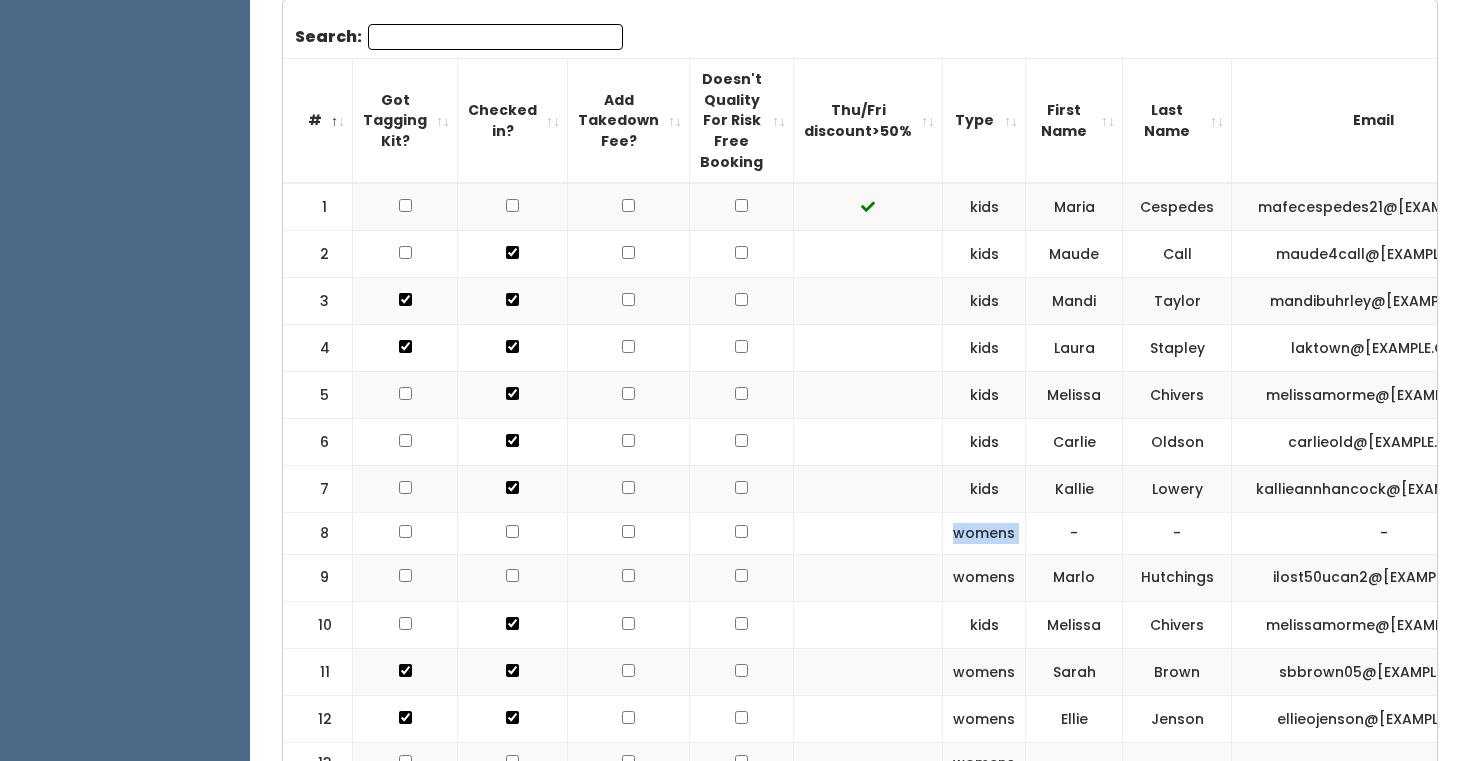 drag, startPoint x: 938, startPoint y: 636, endPoint x: 1031, endPoint y: 636, distance: 93 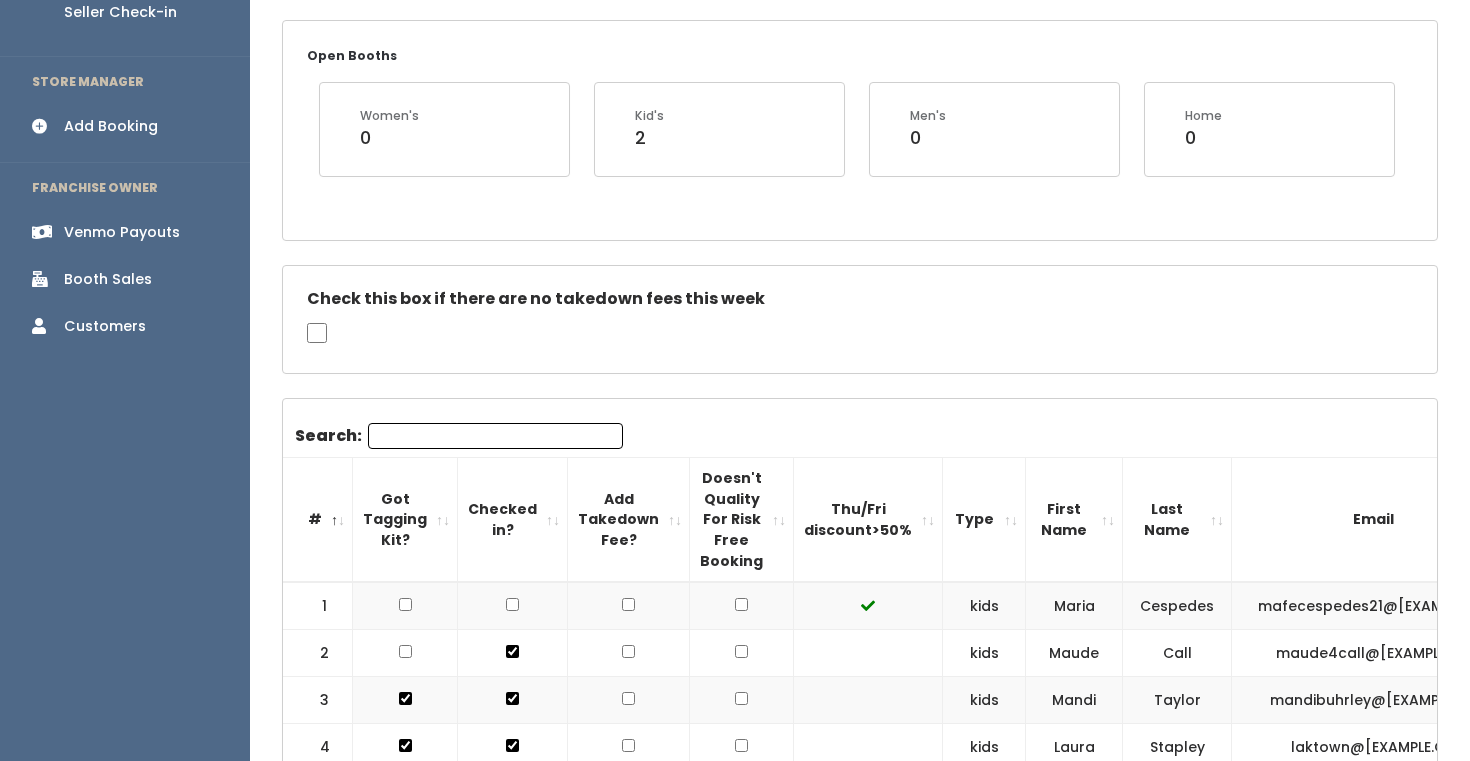 scroll, scrollTop: 37, scrollLeft: 0, axis: vertical 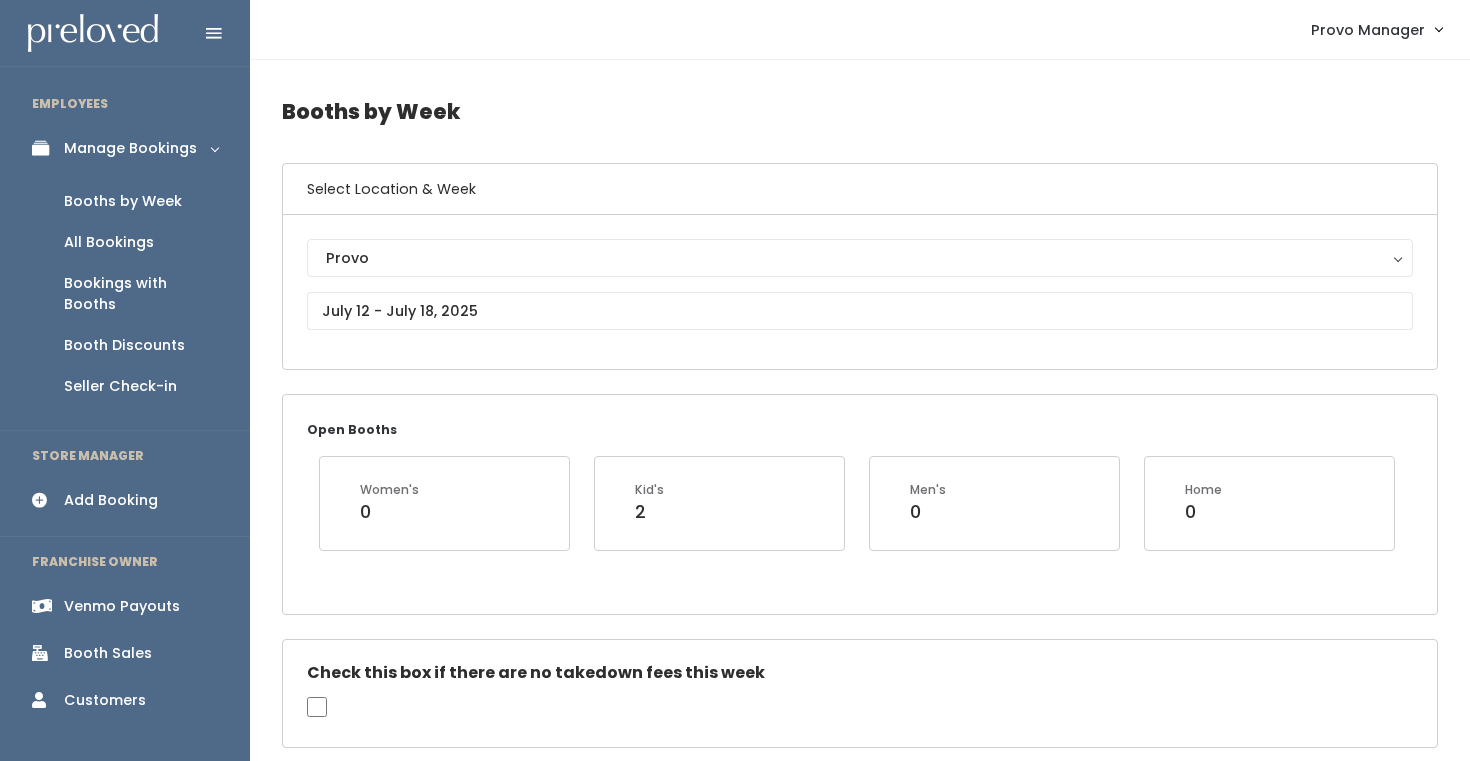 click on "Add Booking" at bounding box center [111, 500] 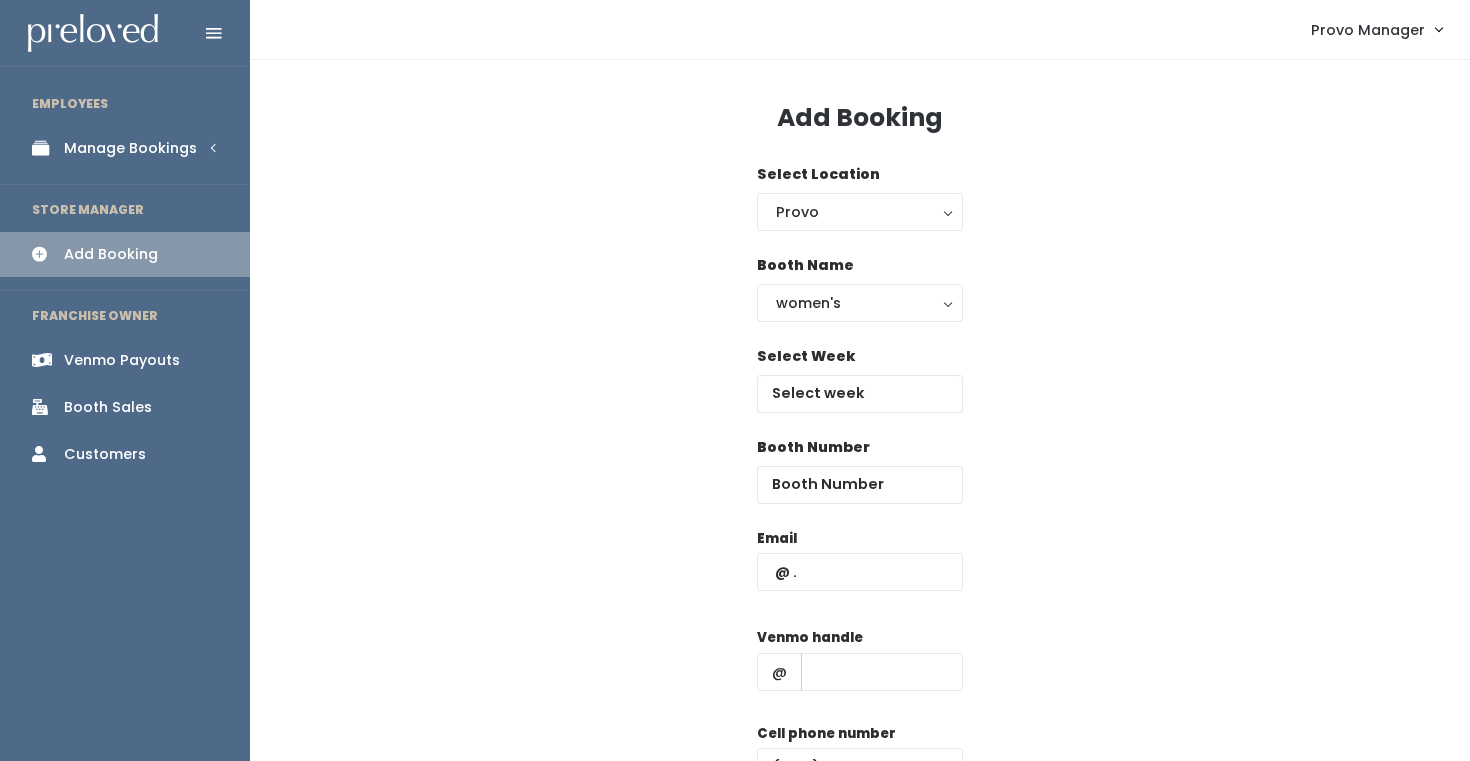 scroll, scrollTop: 0, scrollLeft: 0, axis: both 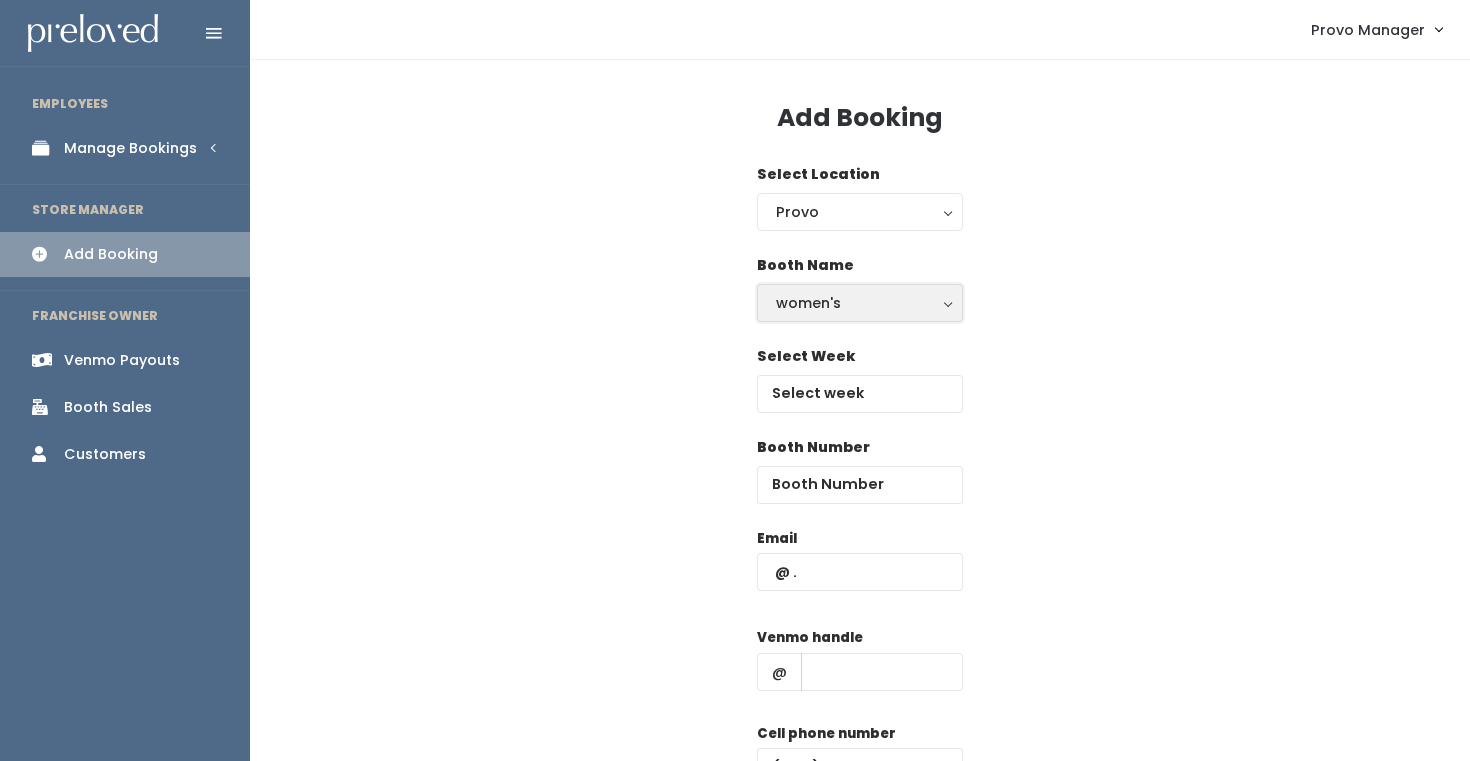 click on "women's" at bounding box center [860, 303] 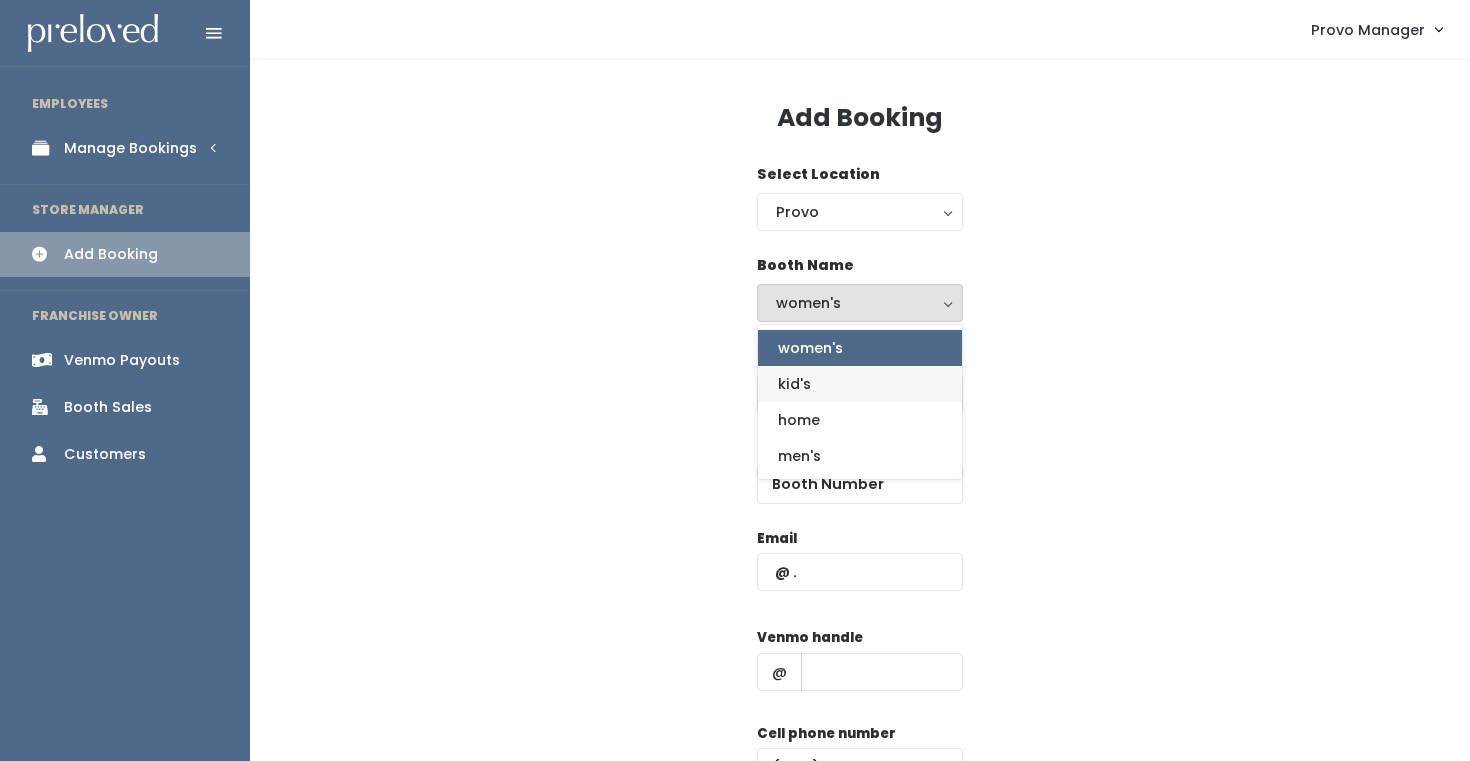 click on "kid's" at bounding box center [860, 384] 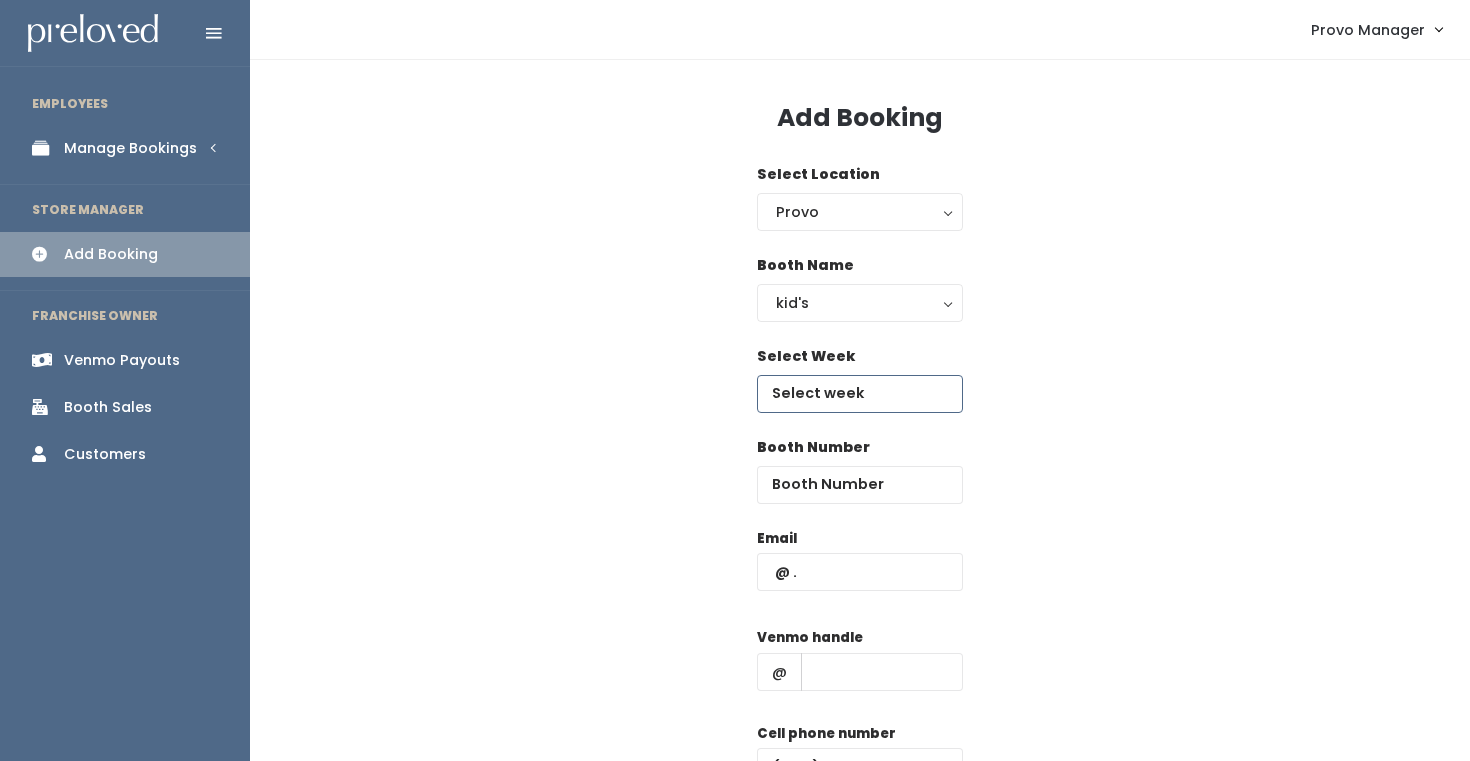 click at bounding box center [860, 394] 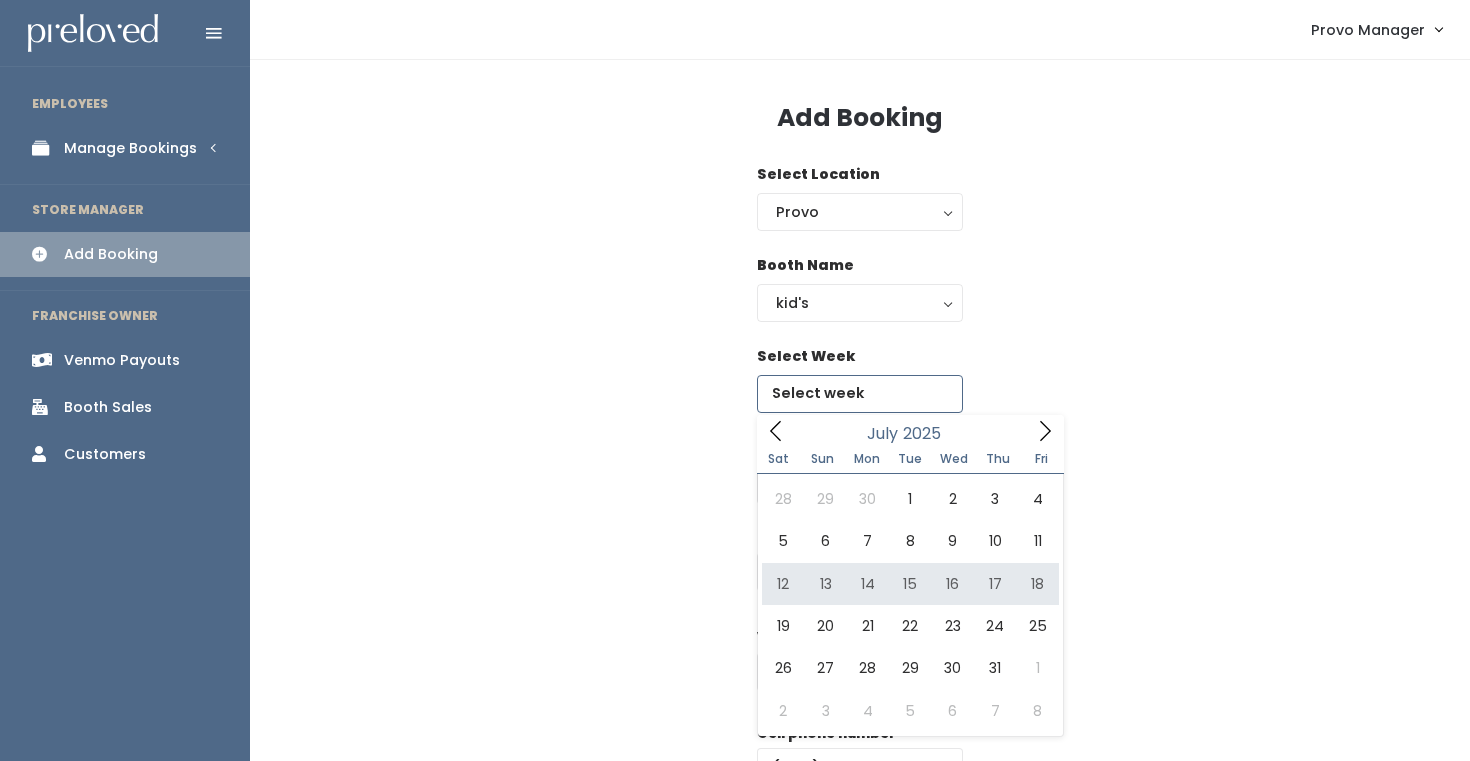 type on "July 12 to July 18" 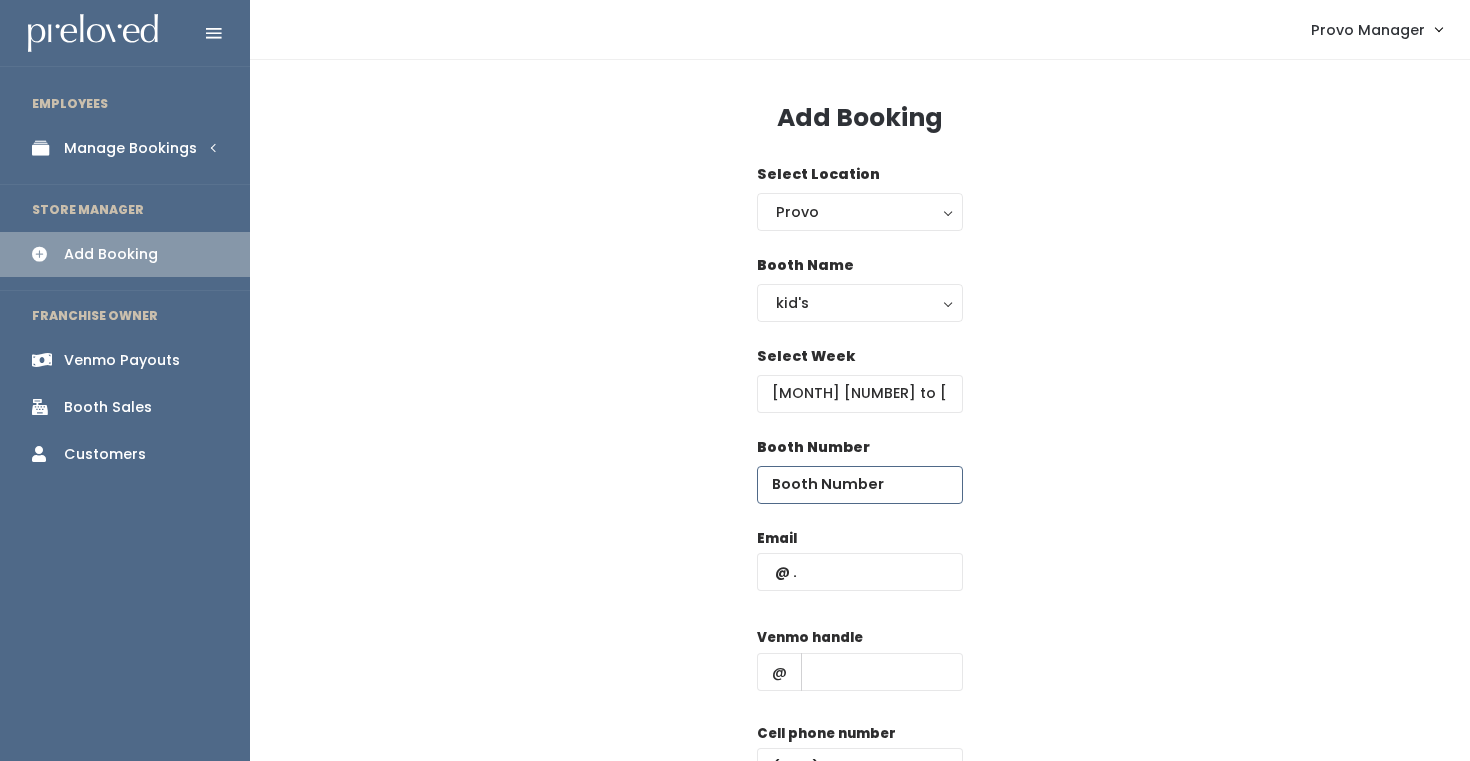 click at bounding box center [860, 485] 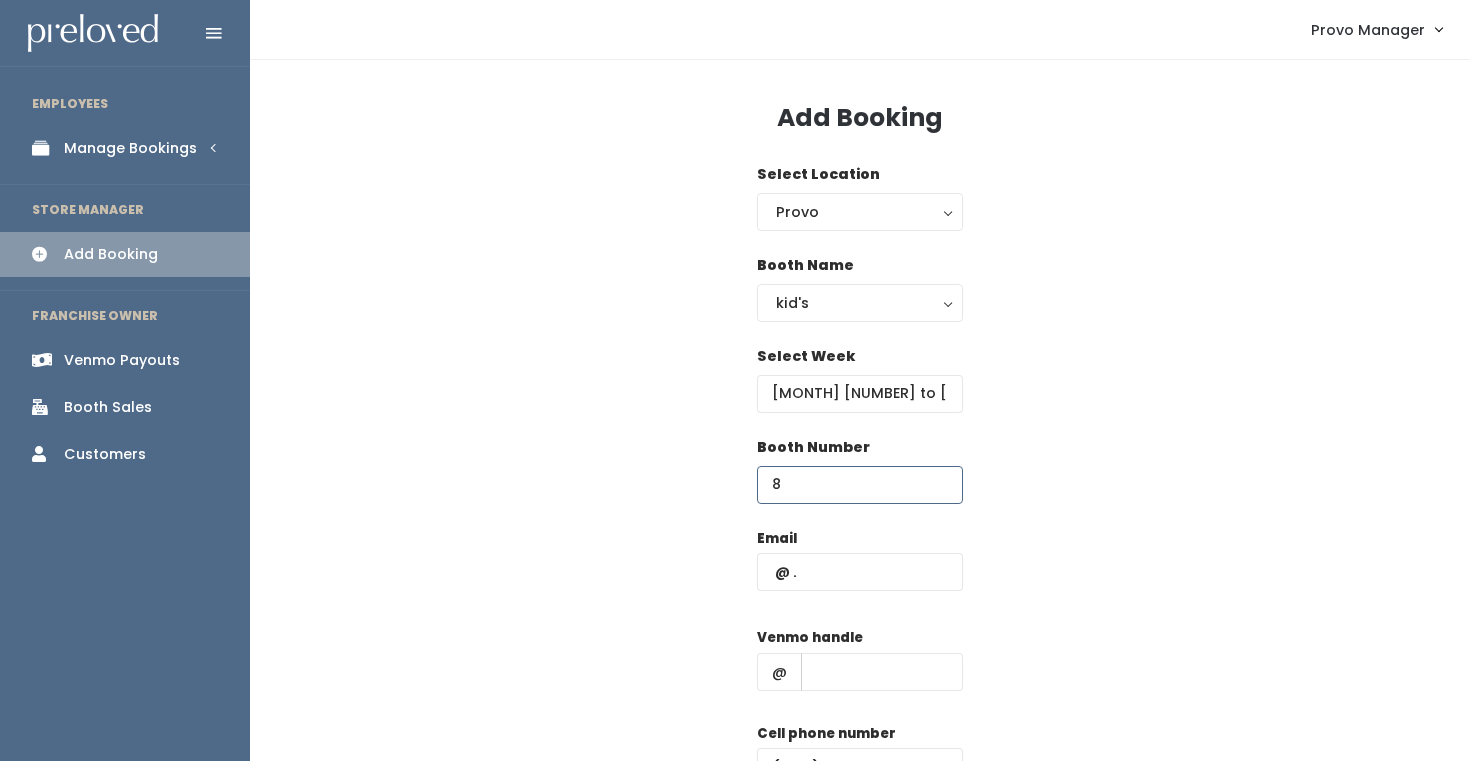type on "8" 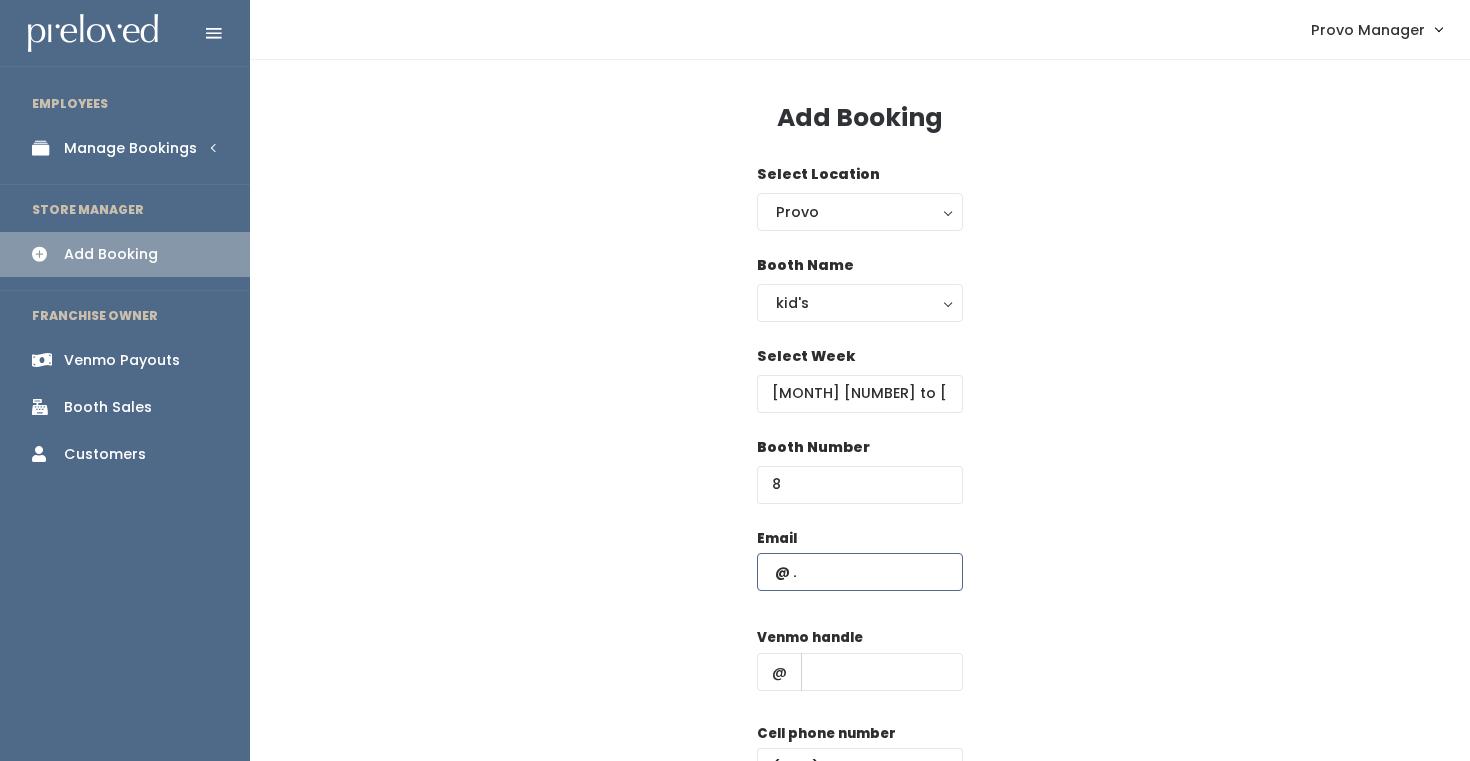 click at bounding box center (860, 572) 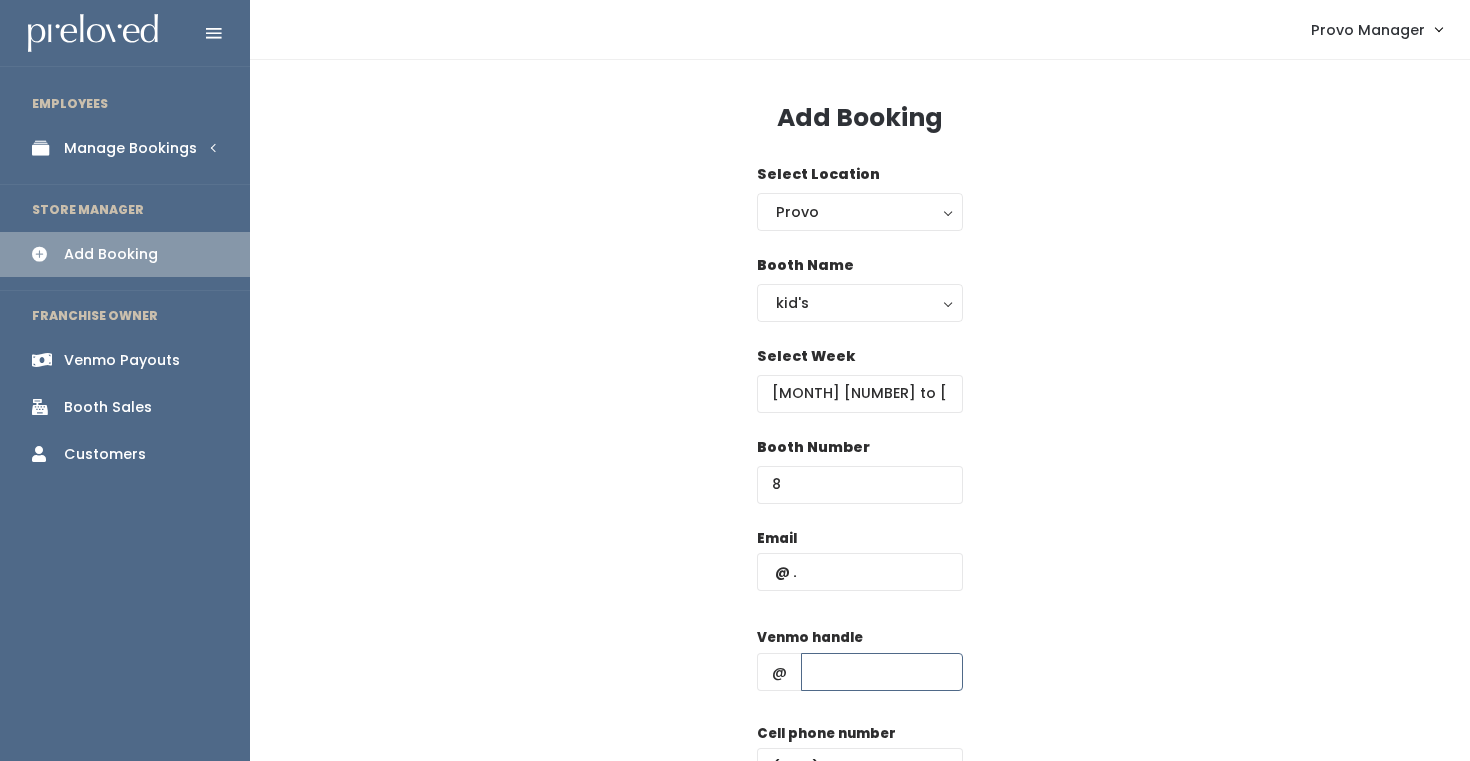 click at bounding box center [882, 672] 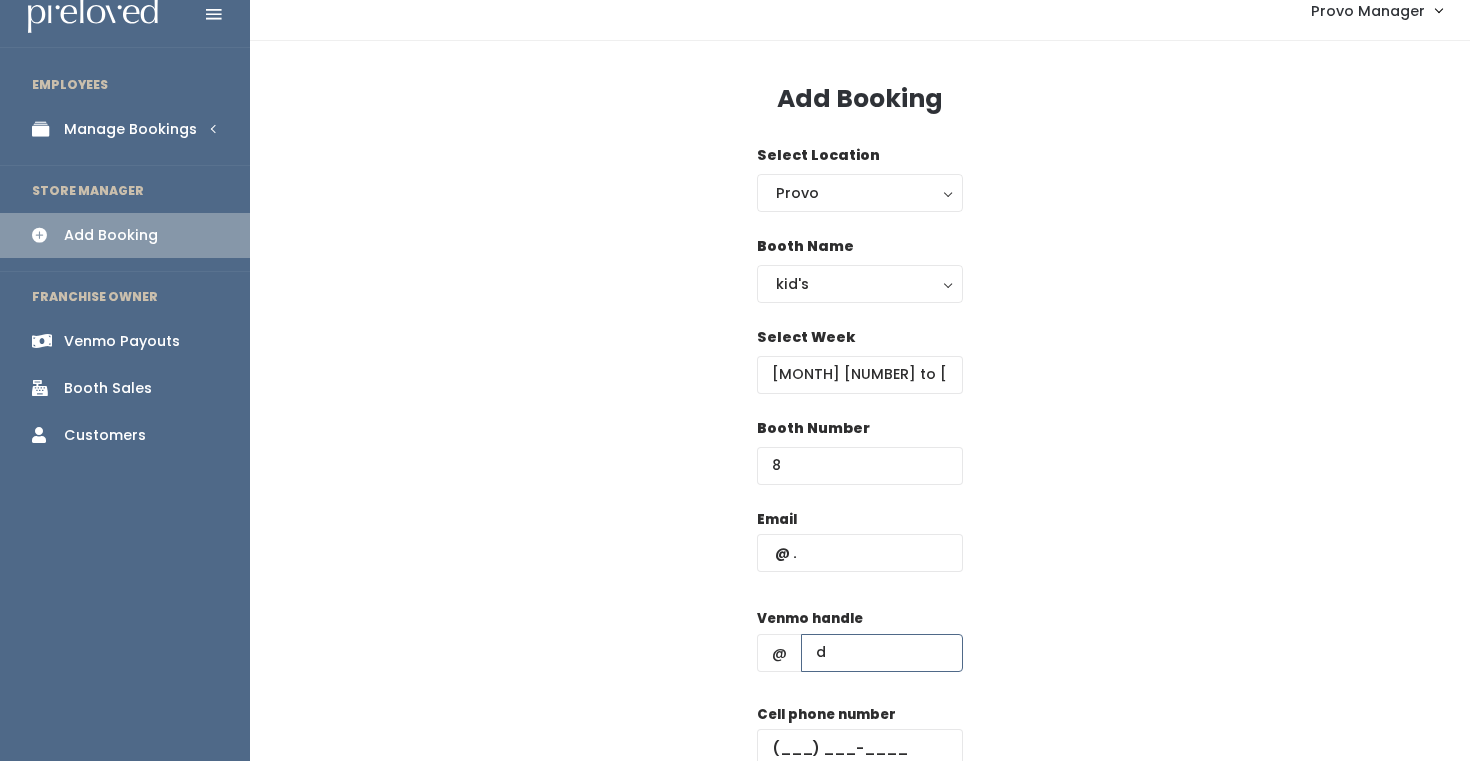 scroll, scrollTop: 20, scrollLeft: 0, axis: vertical 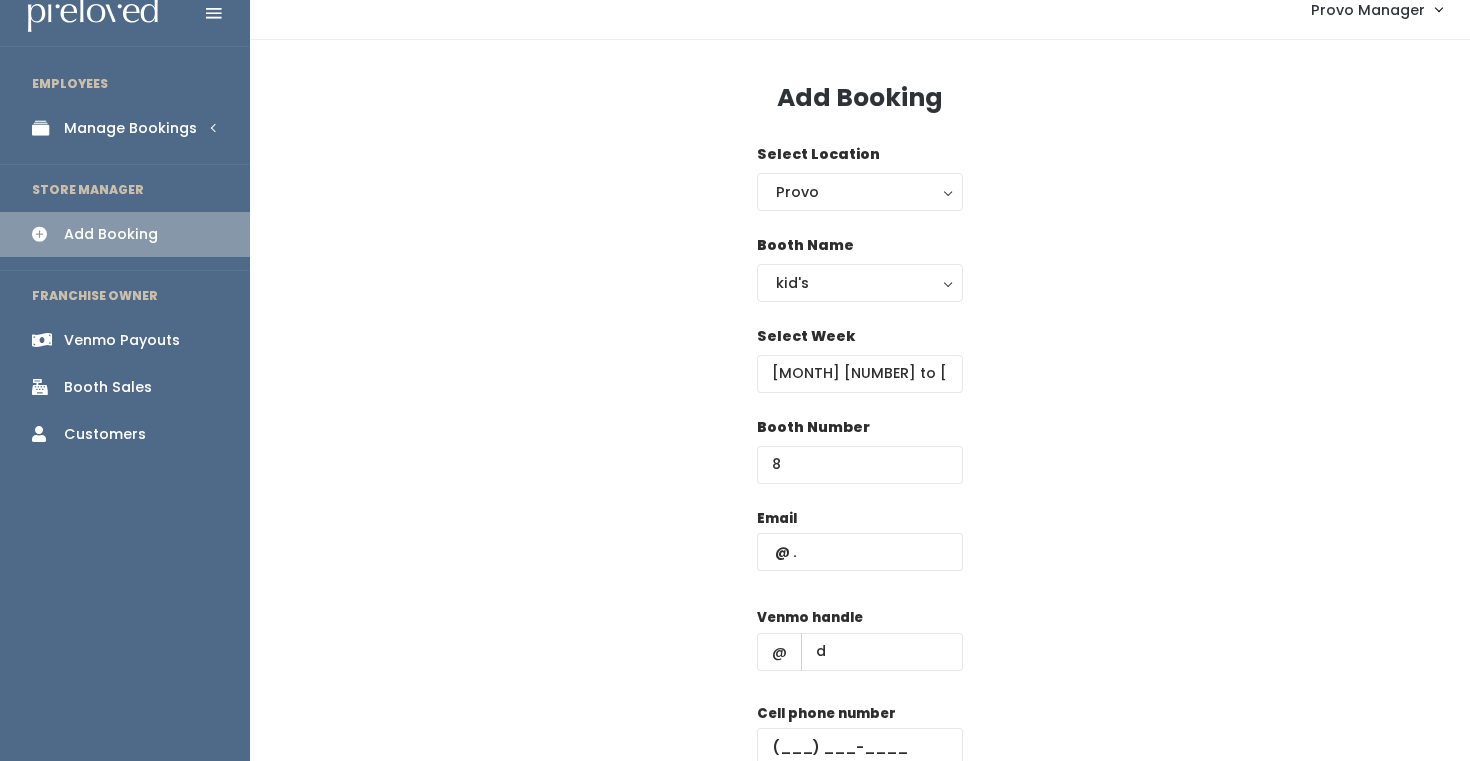 click on "Cell phone number" at bounding box center [860, 743] 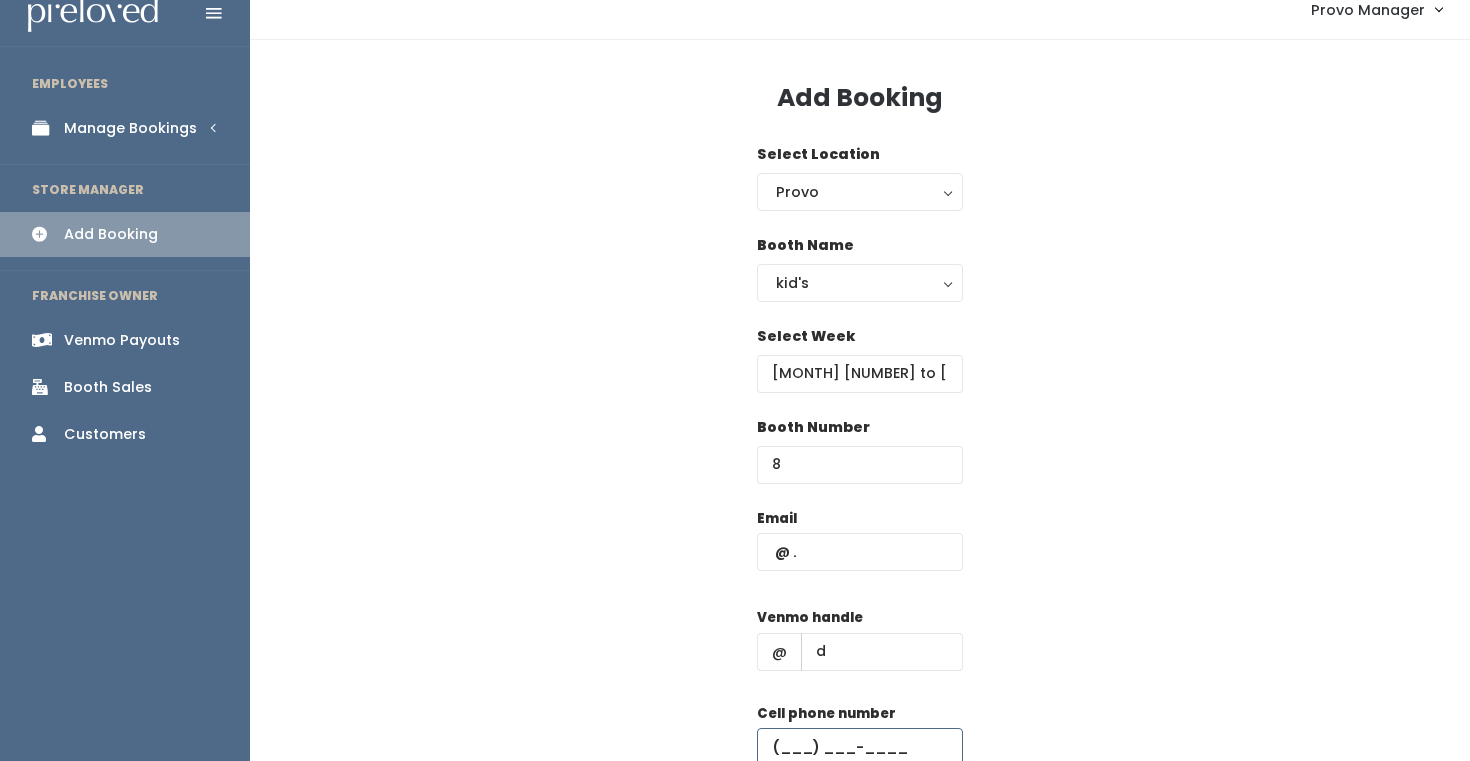 click at bounding box center (860, 747) 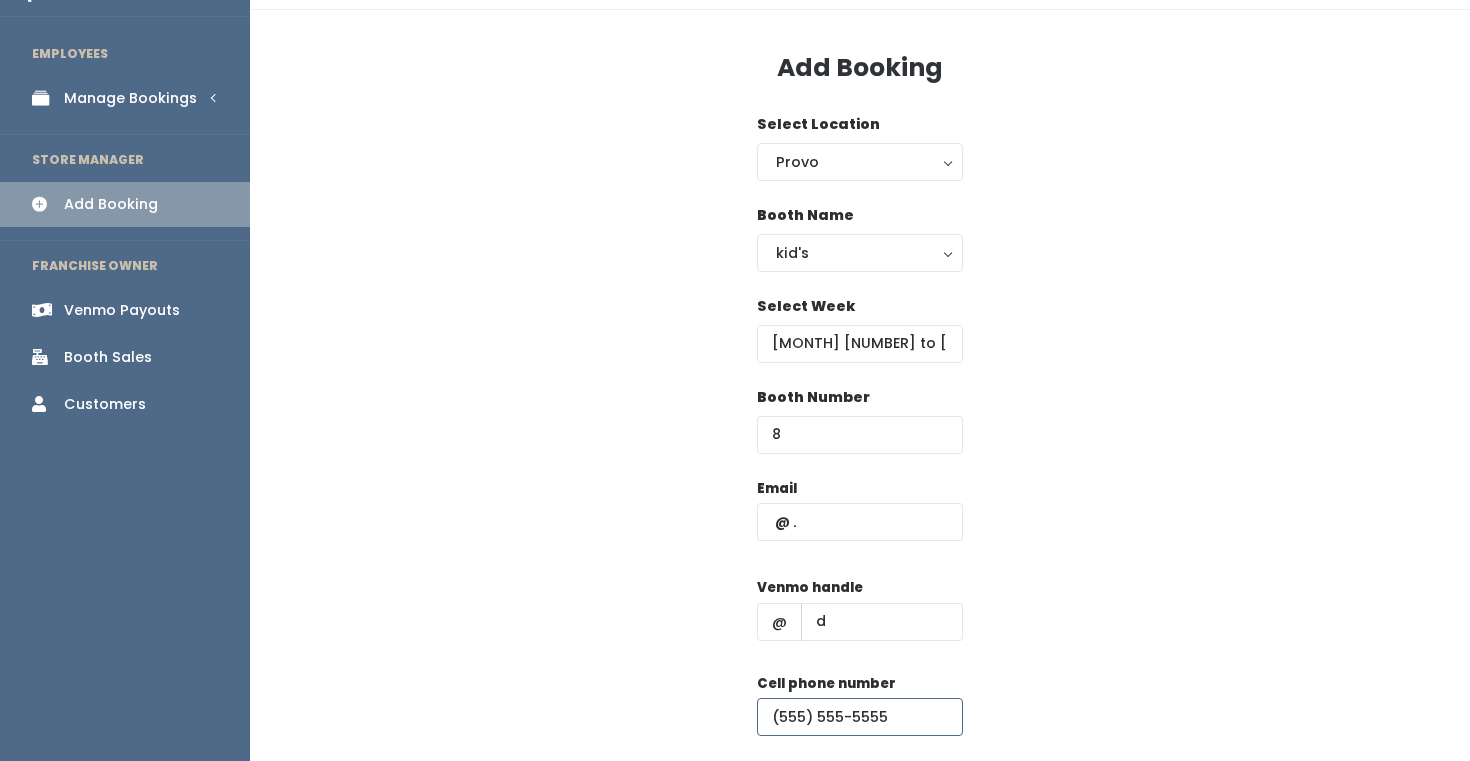scroll, scrollTop: 63, scrollLeft: 0, axis: vertical 